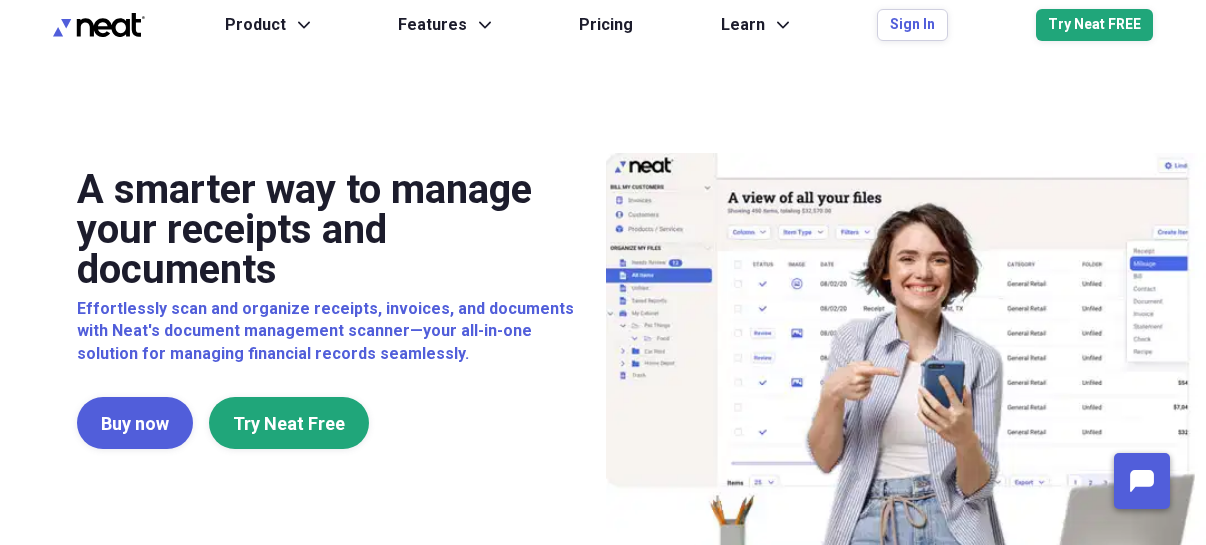 scroll, scrollTop: 0, scrollLeft: 0, axis: both 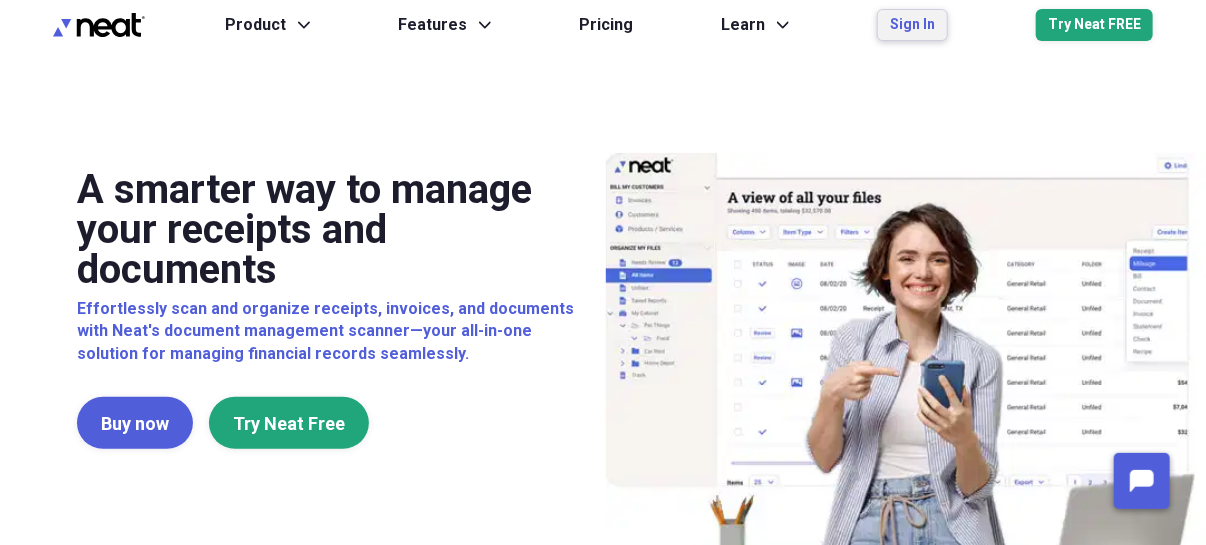 click on "Sign In" at bounding box center [912, 25] 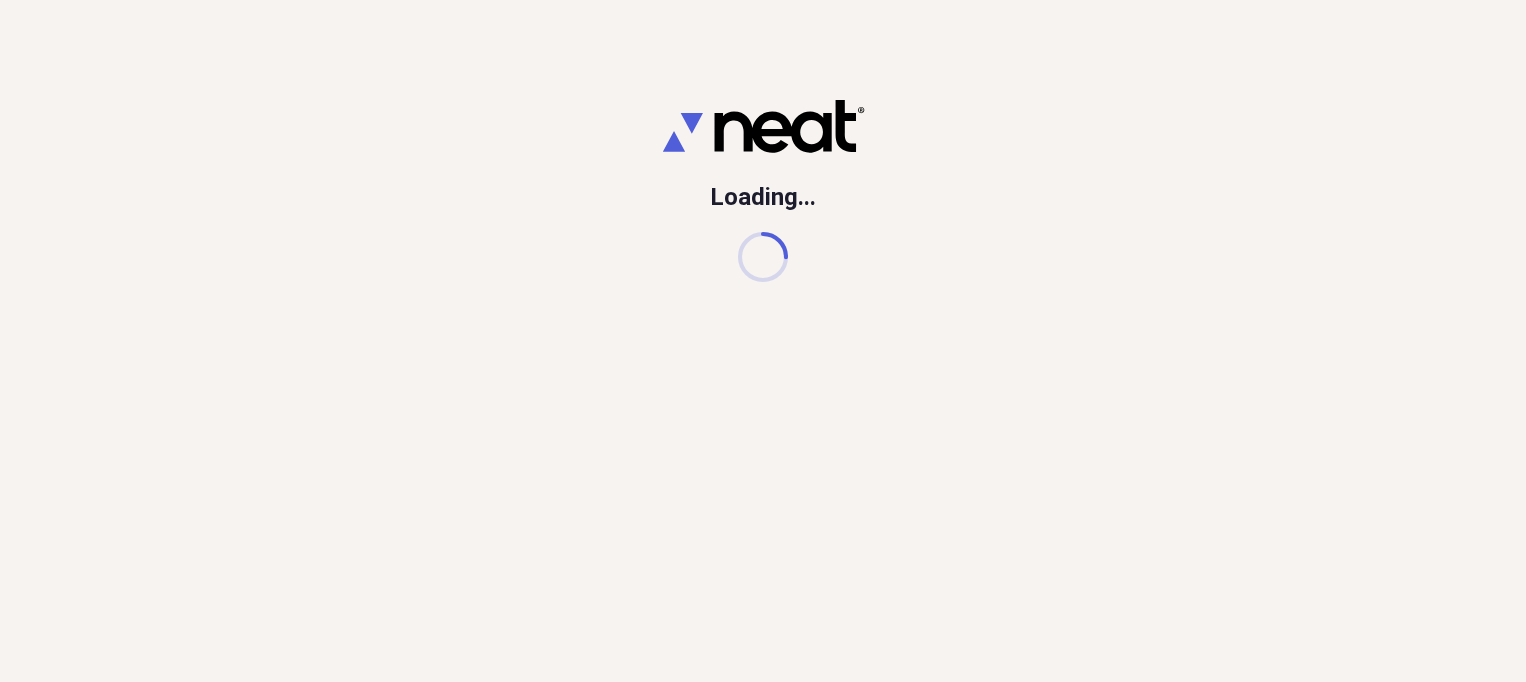 scroll, scrollTop: 0, scrollLeft: 0, axis: both 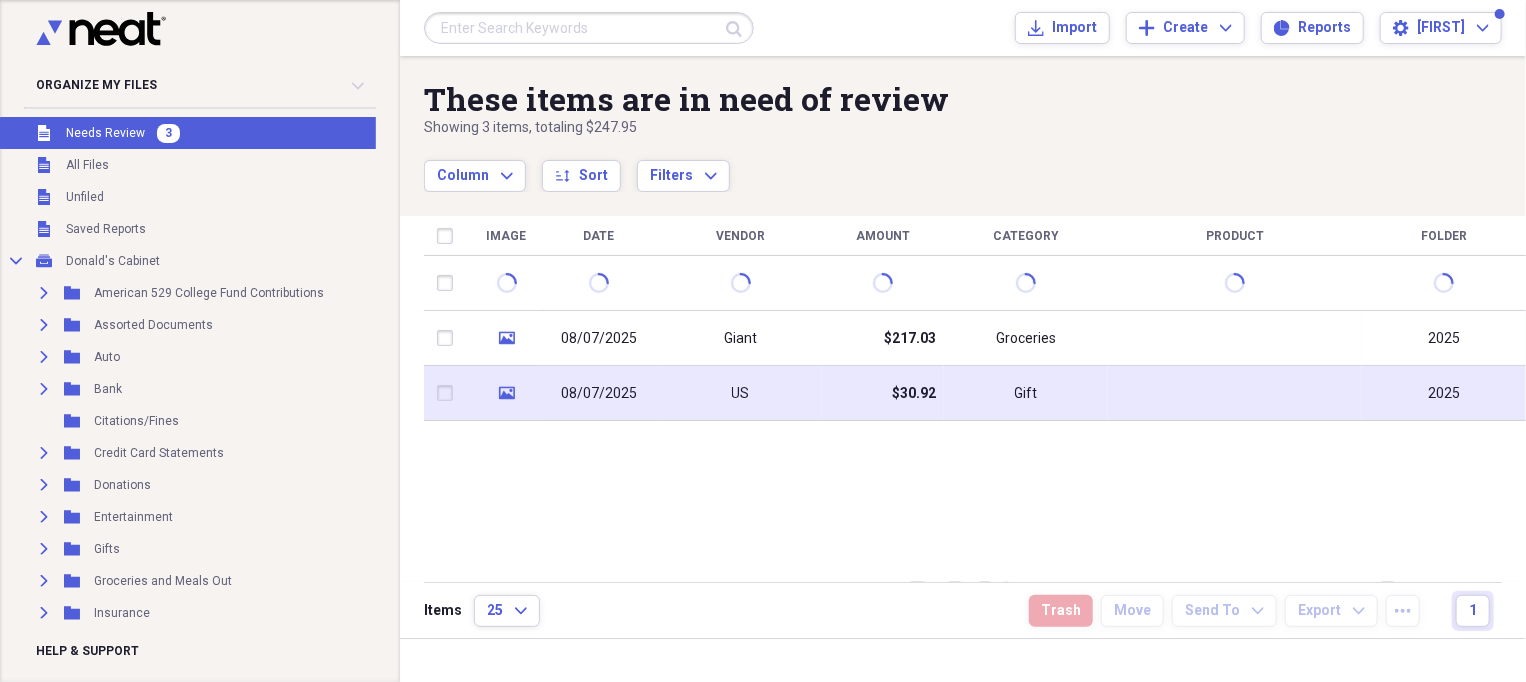 click on "08/07/2025" at bounding box center [599, 394] 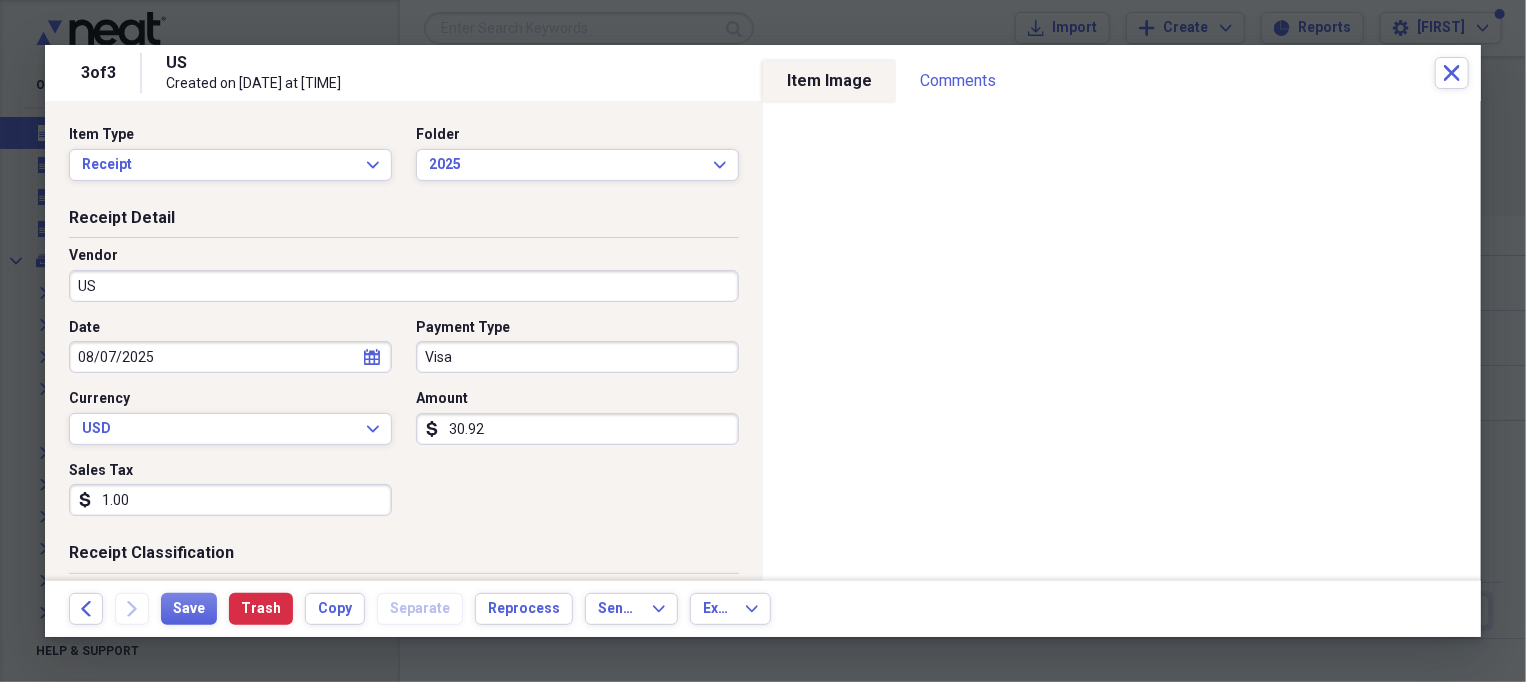 click on "US" at bounding box center [404, 286] 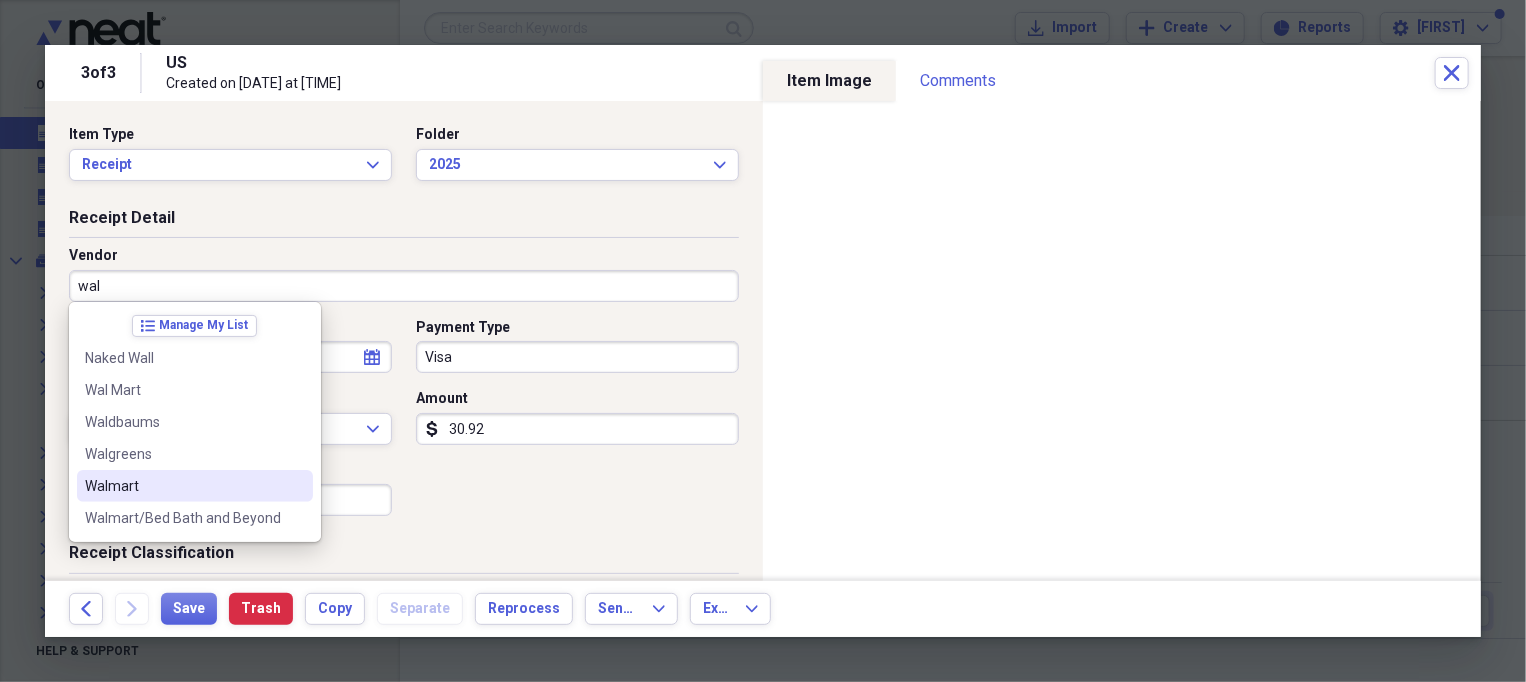 click on "Walmart" at bounding box center (183, 486) 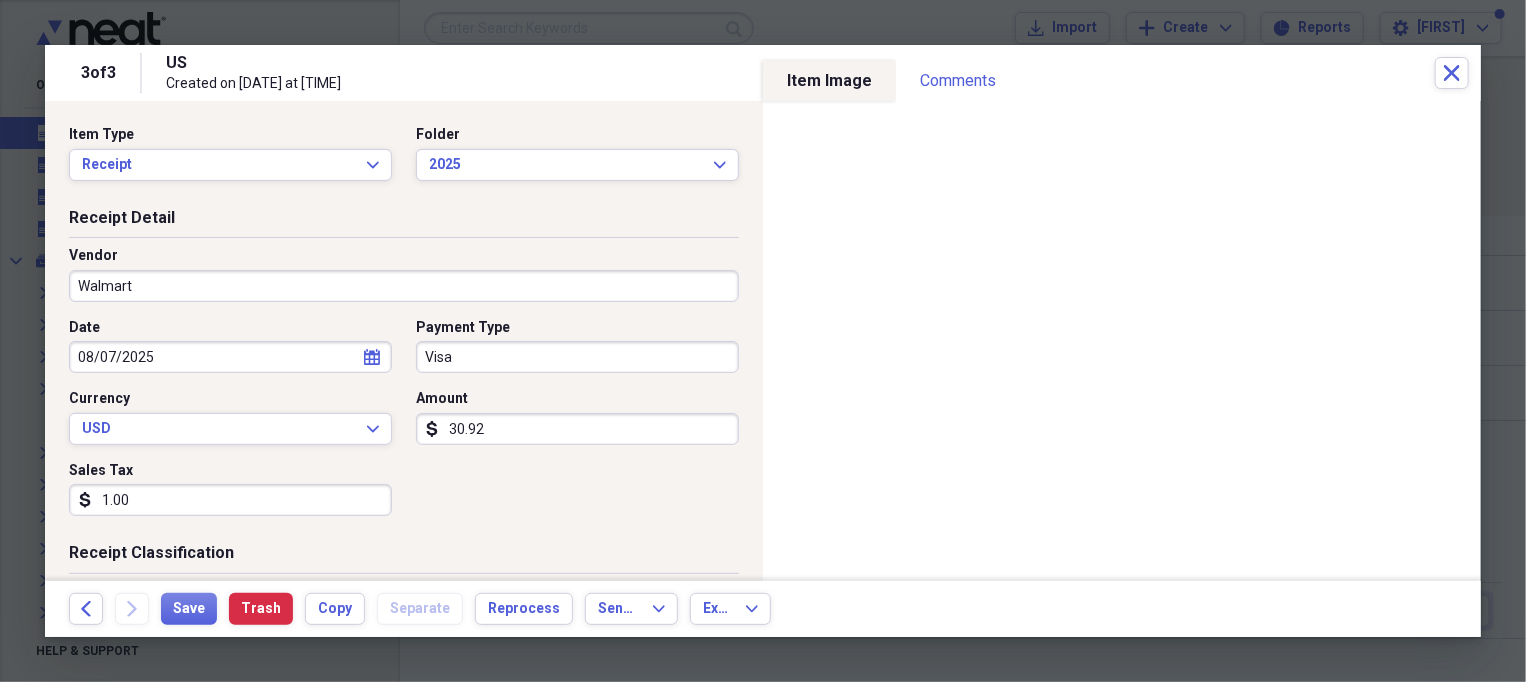 type on "Groceries" 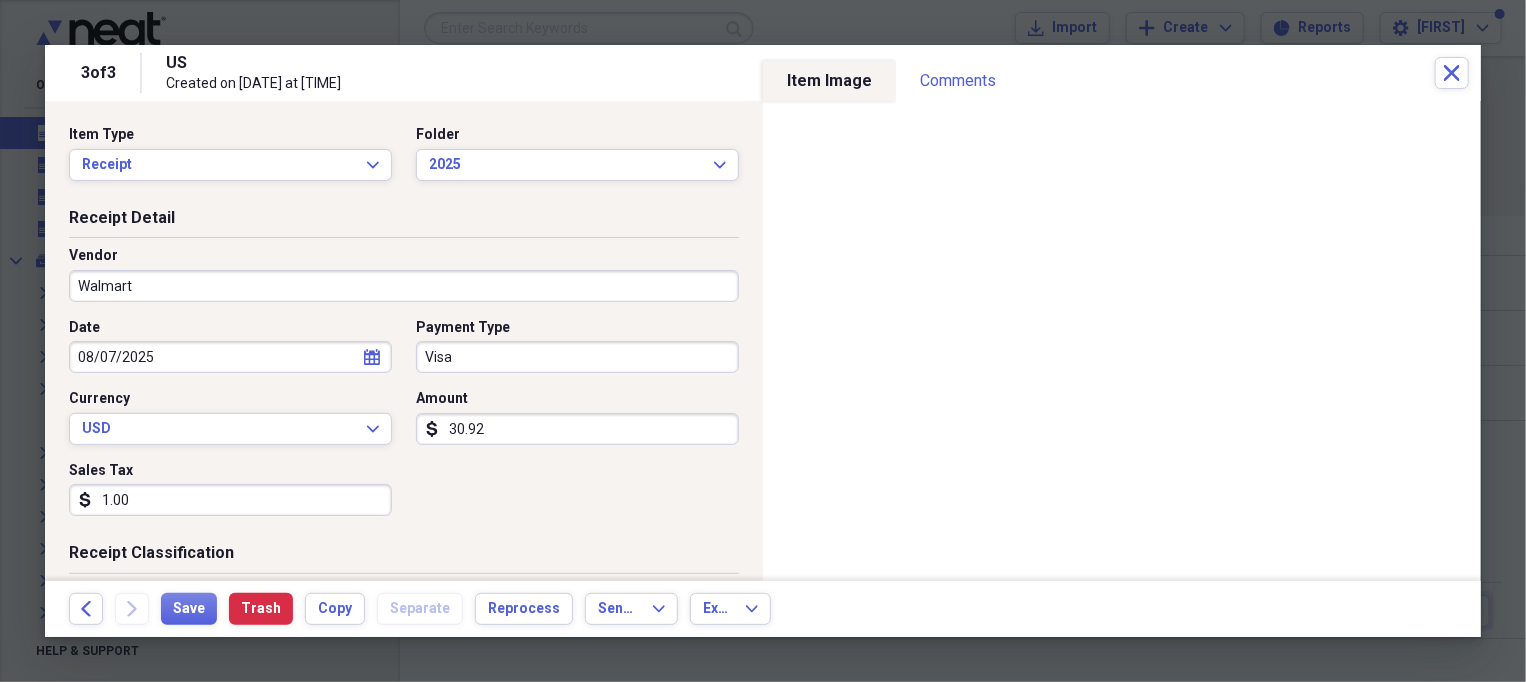 click on "1.00" at bounding box center (230, 500) 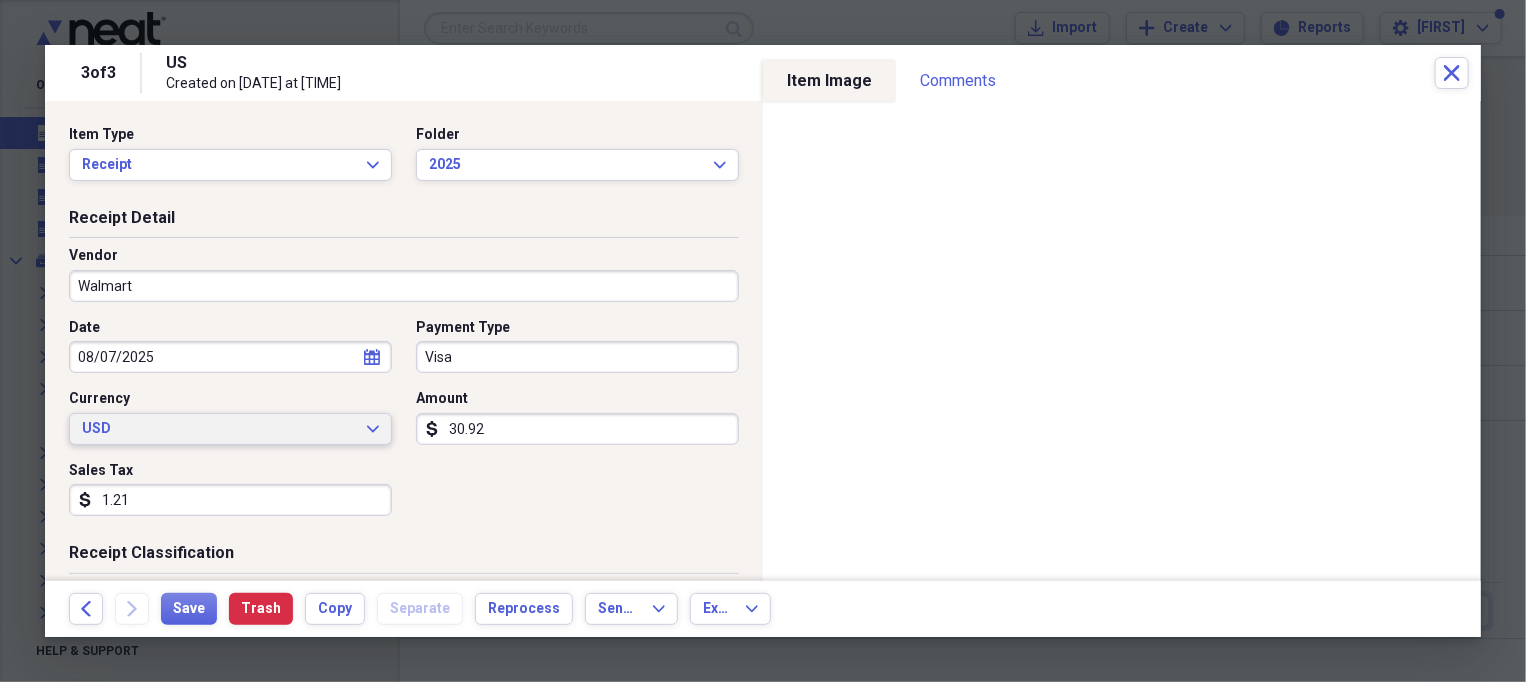 scroll, scrollTop: 250, scrollLeft: 0, axis: vertical 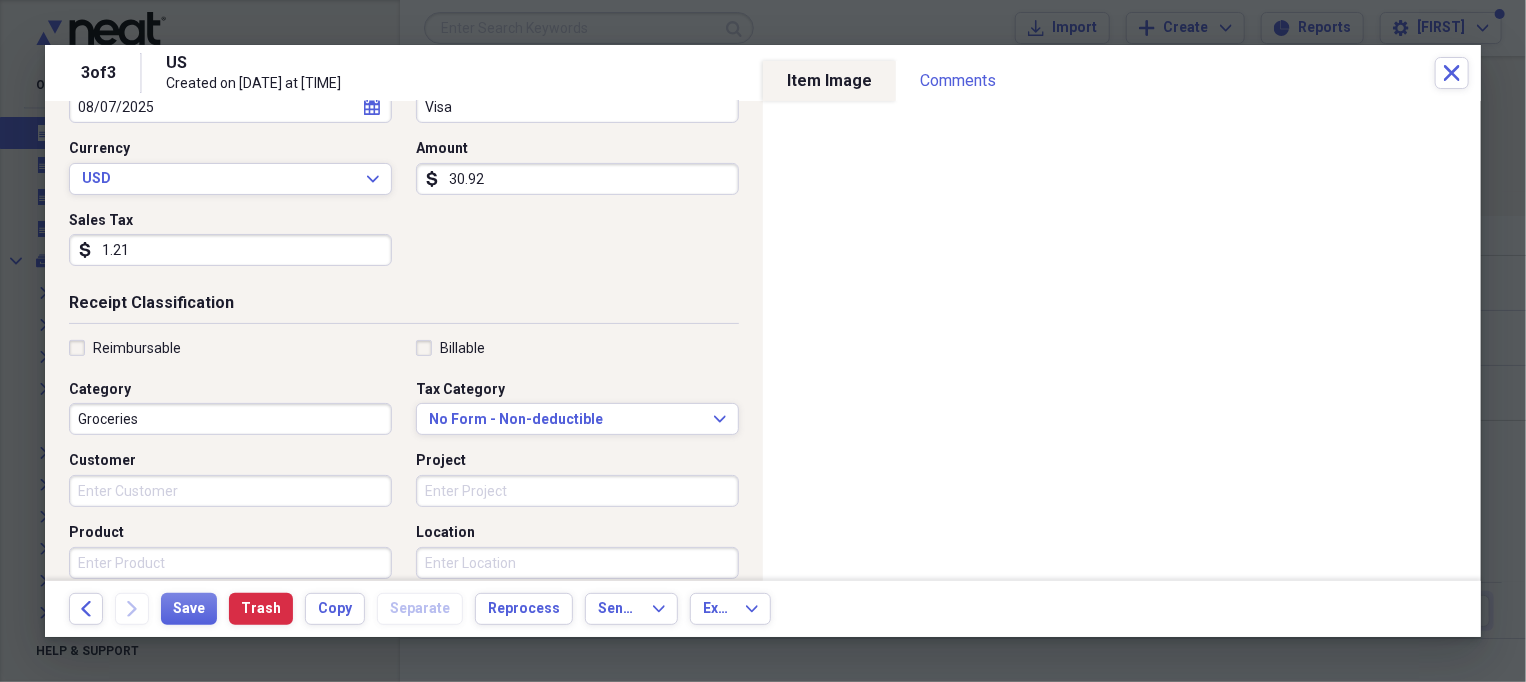 type on "1.21" 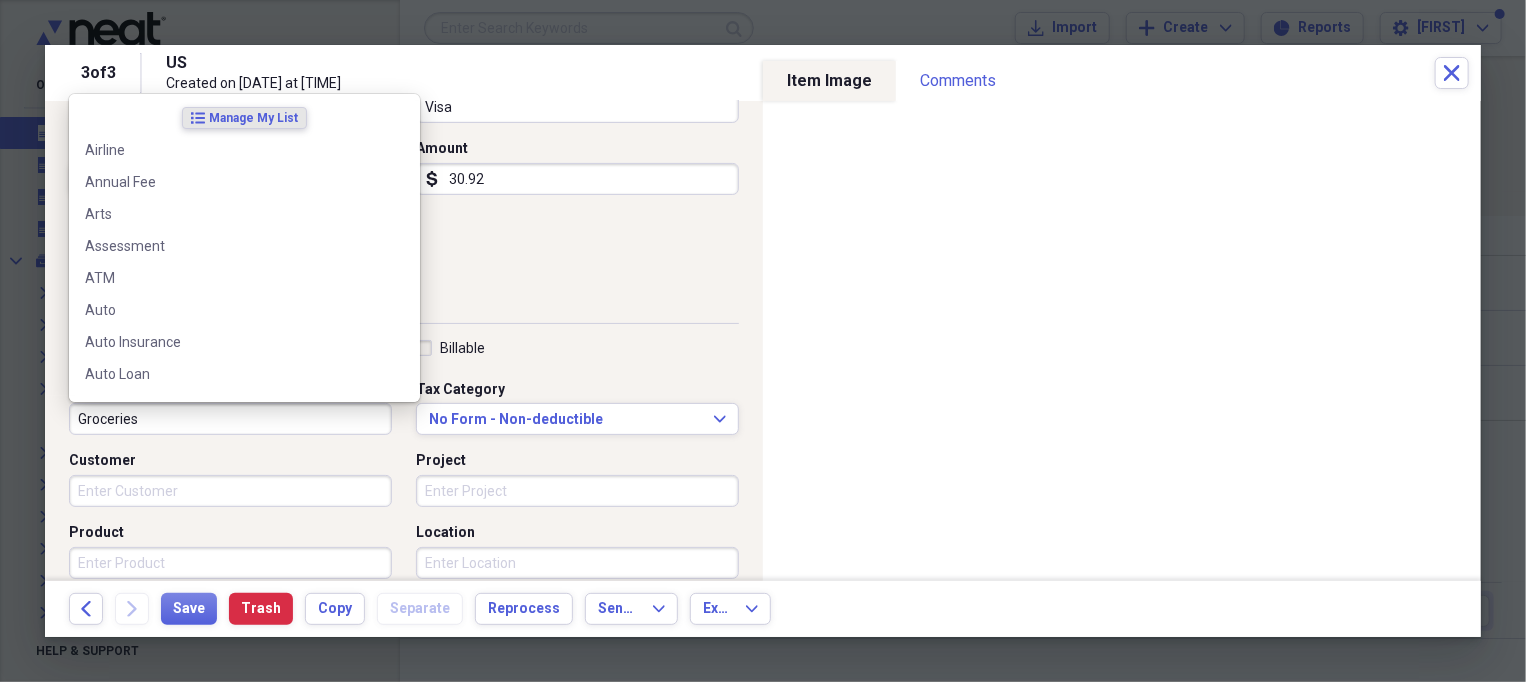 click on "Groceries" at bounding box center [230, 419] 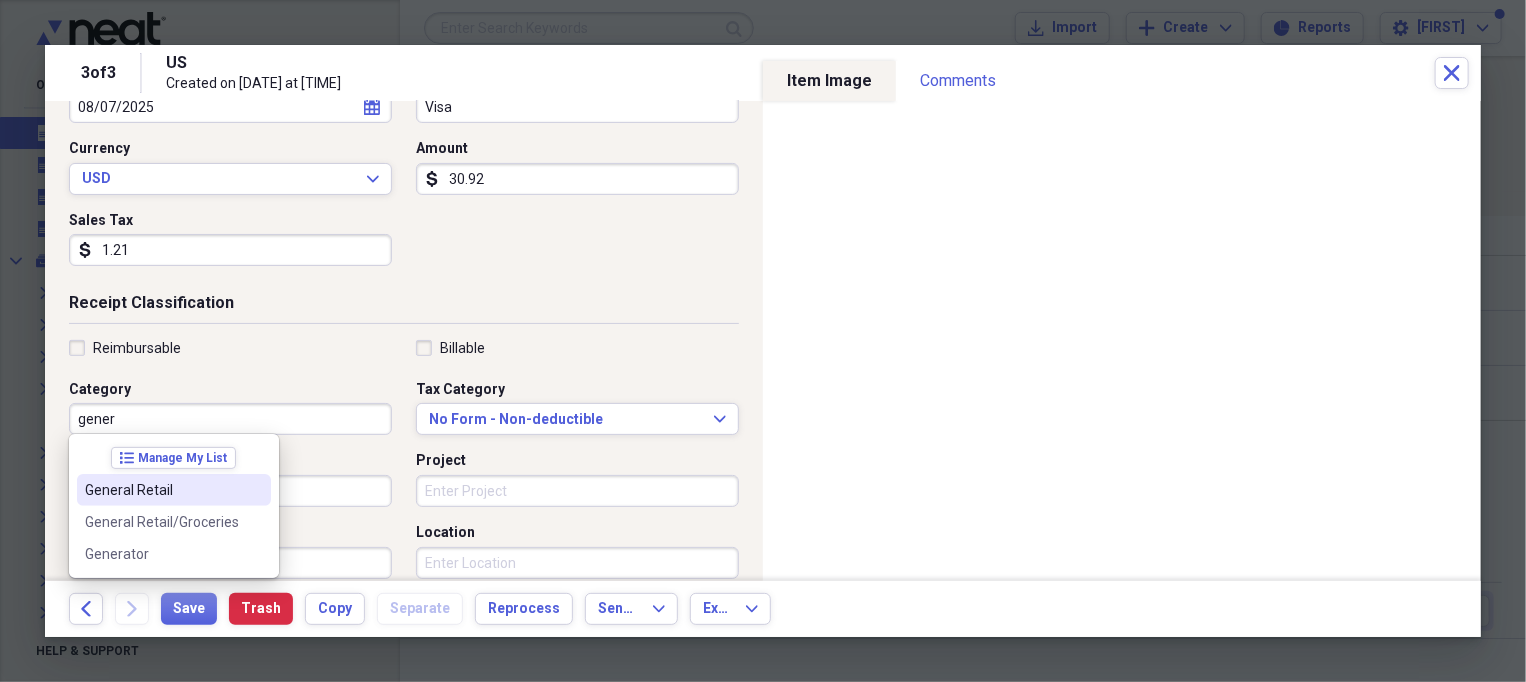 click on "General Retail" at bounding box center [162, 490] 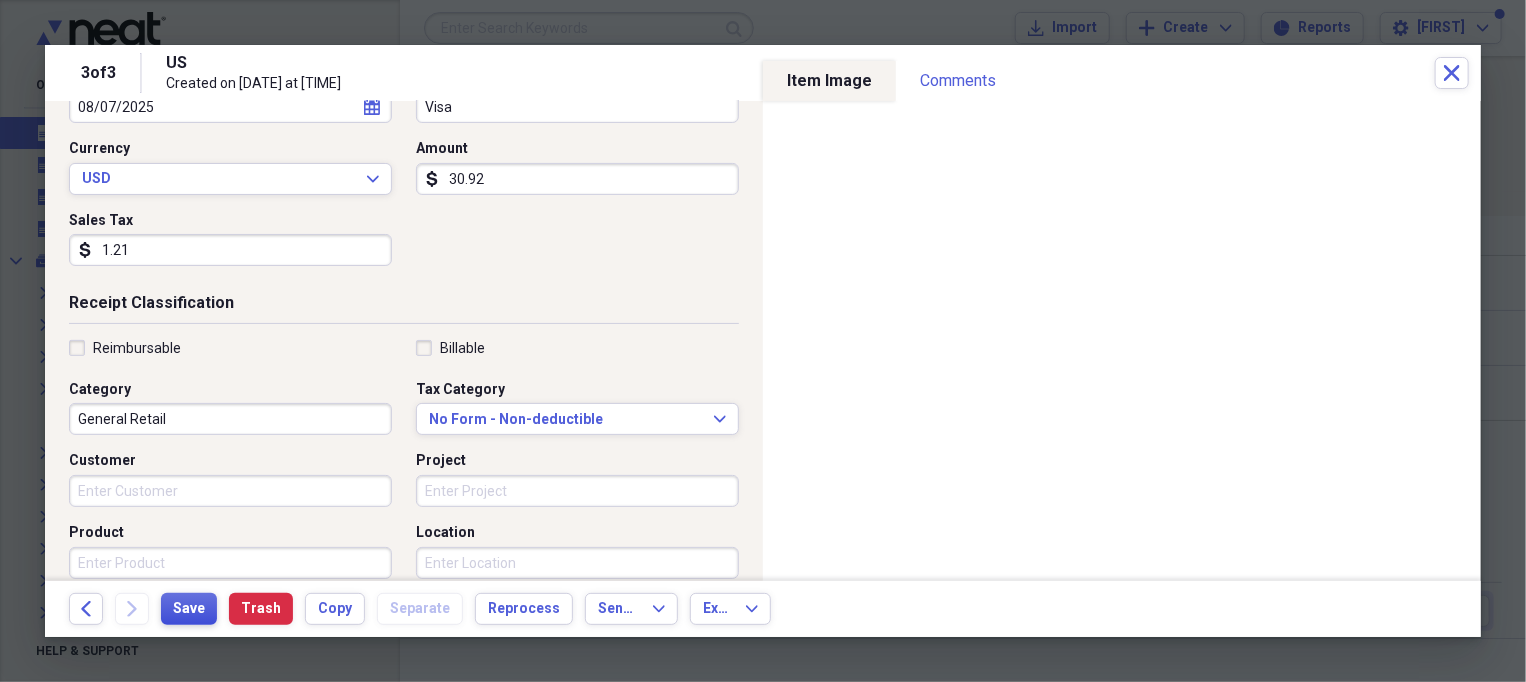 click on "Save" at bounding box center (189, 609) 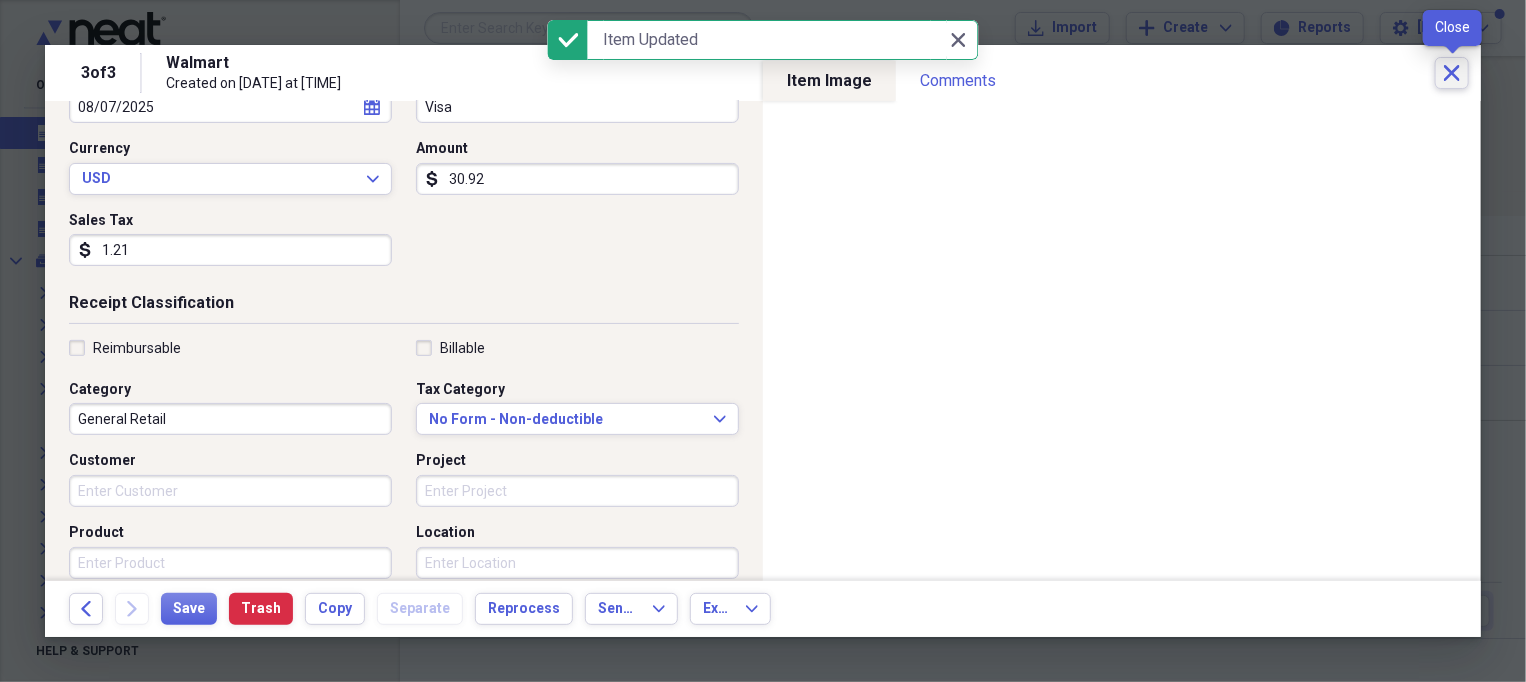 click on "Close" 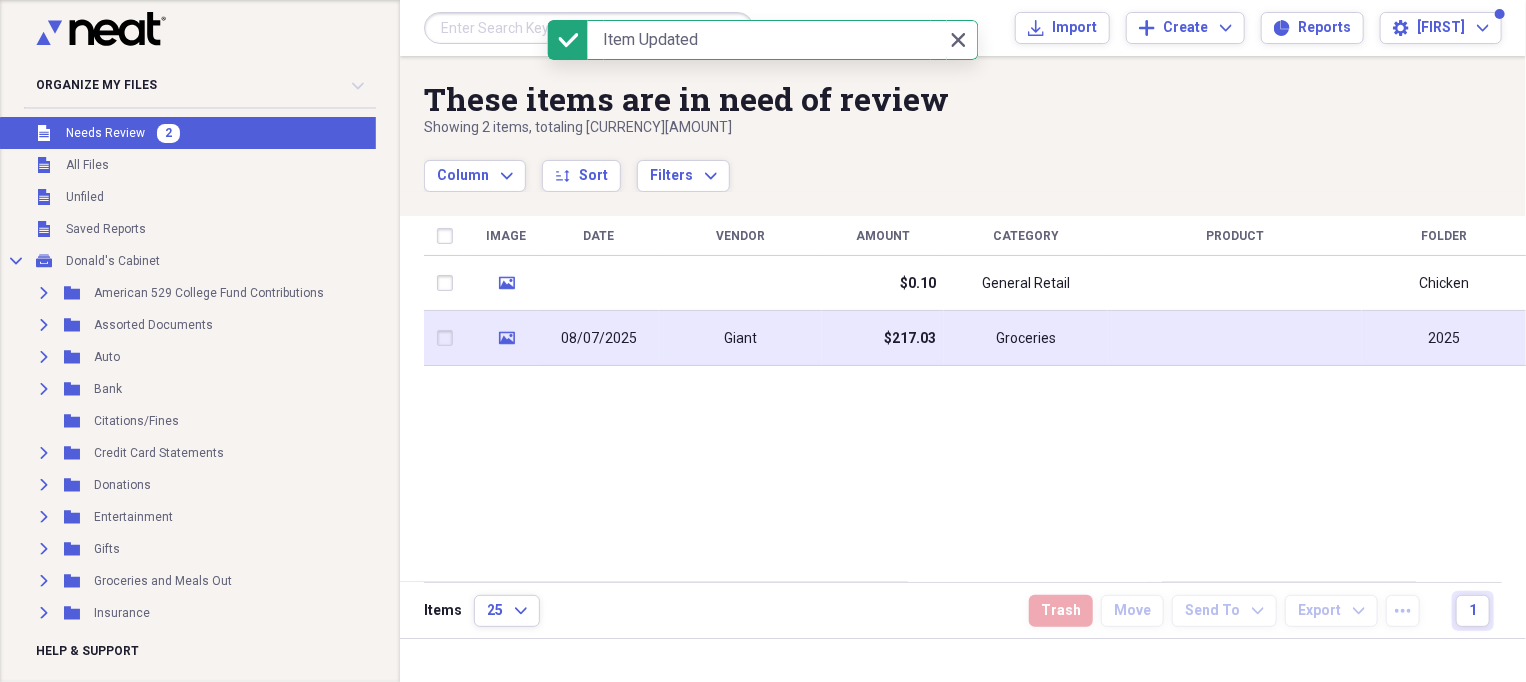 click on "Giant" at bounding box center [740, 338] 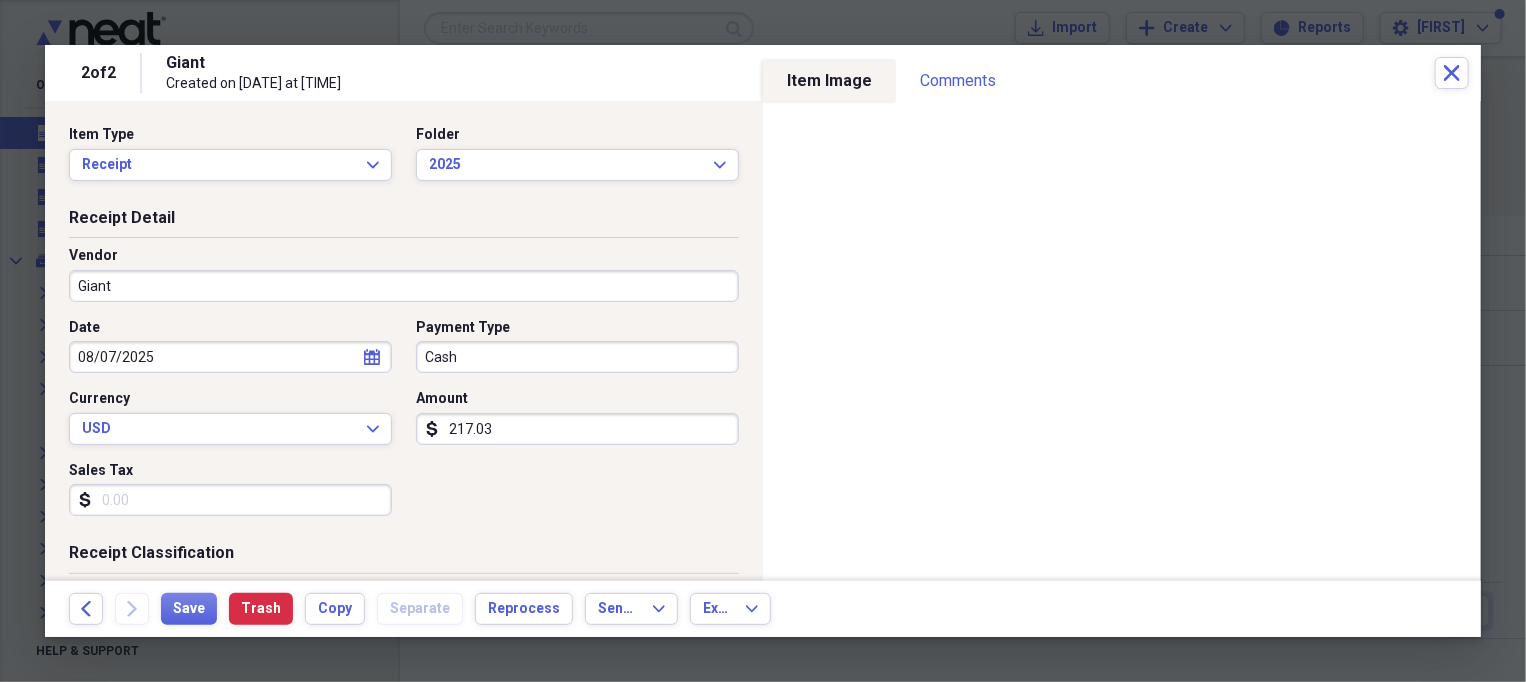 click on "Cash" at bounding box center (577, 357) 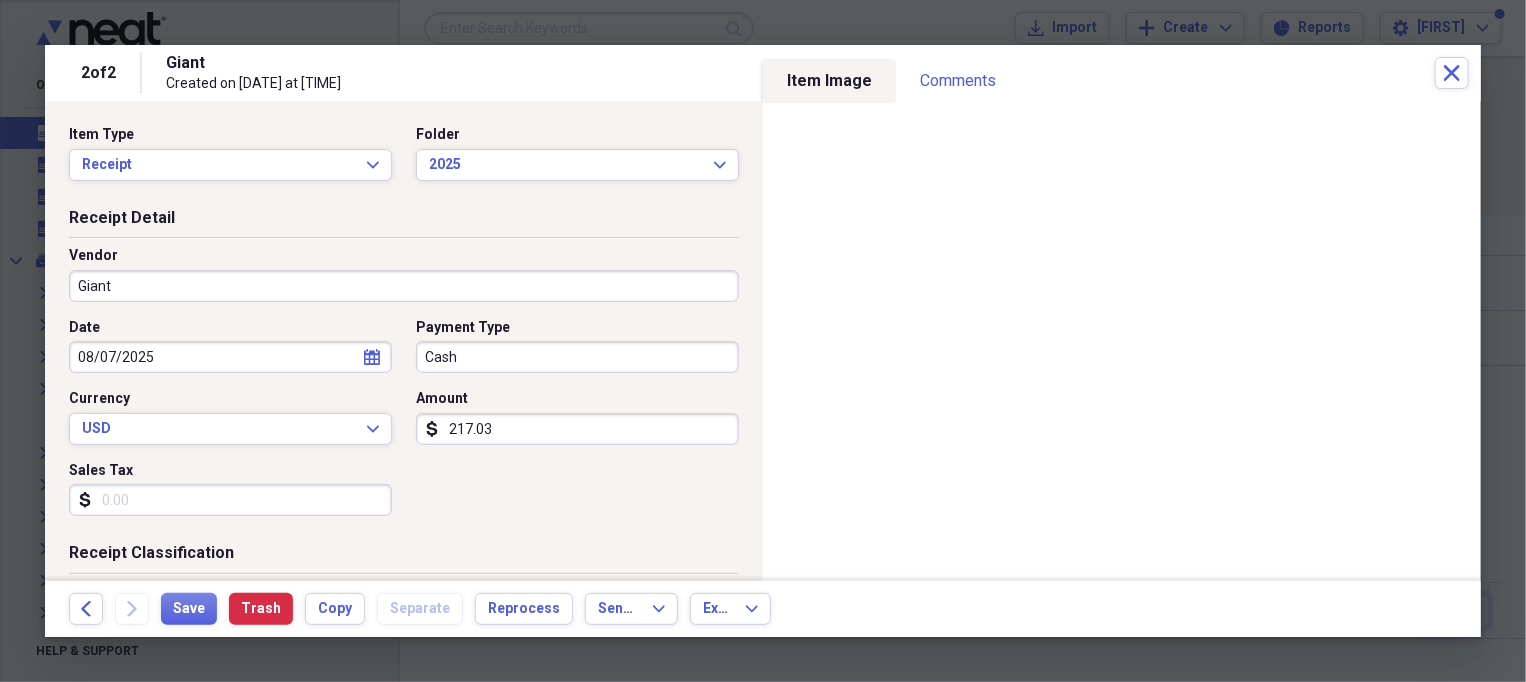 click on "Date [DATE] calendar Calendar Payment Type Cash Currency USD Expand Amount dollar-sign [AMOUNT] Sales Tax dollar-sign" at bounding box center (404, 425) 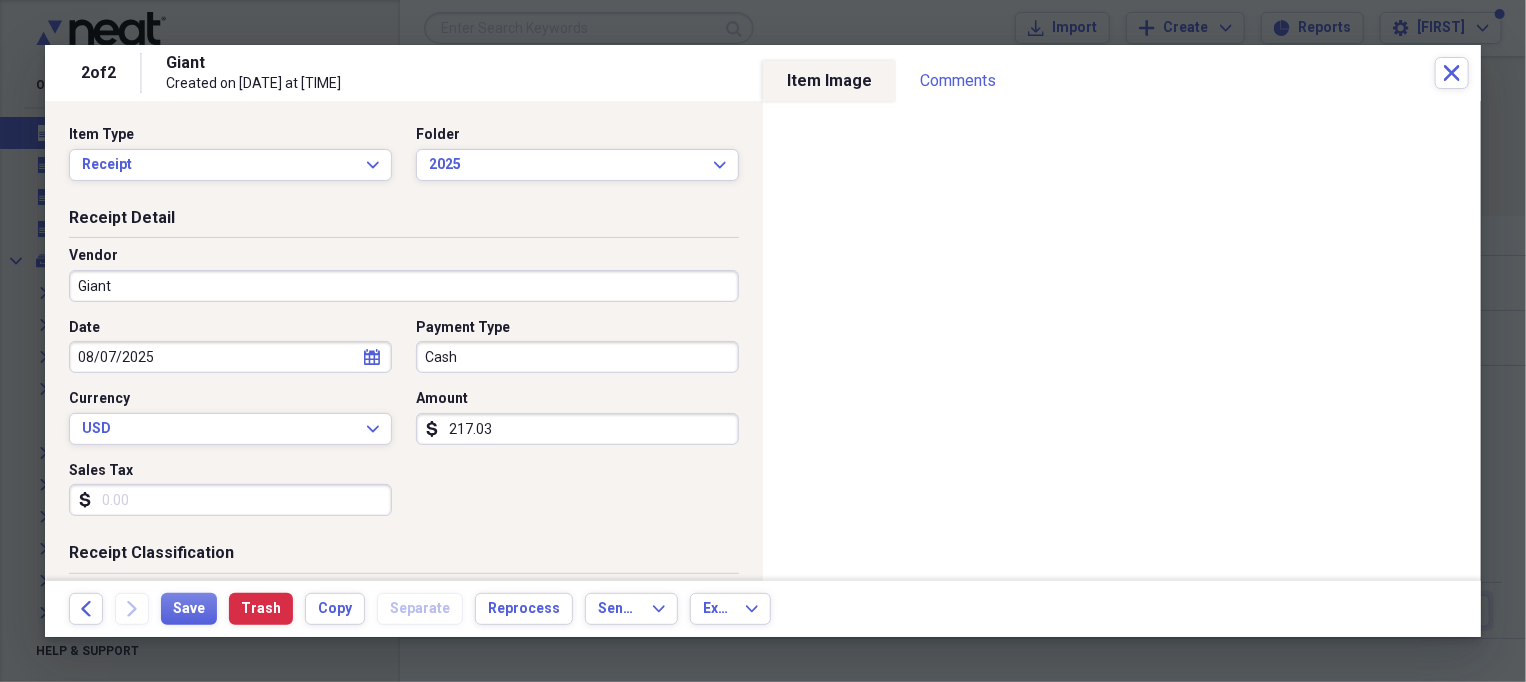 click on "217.03" at bounding box center (577, 429) 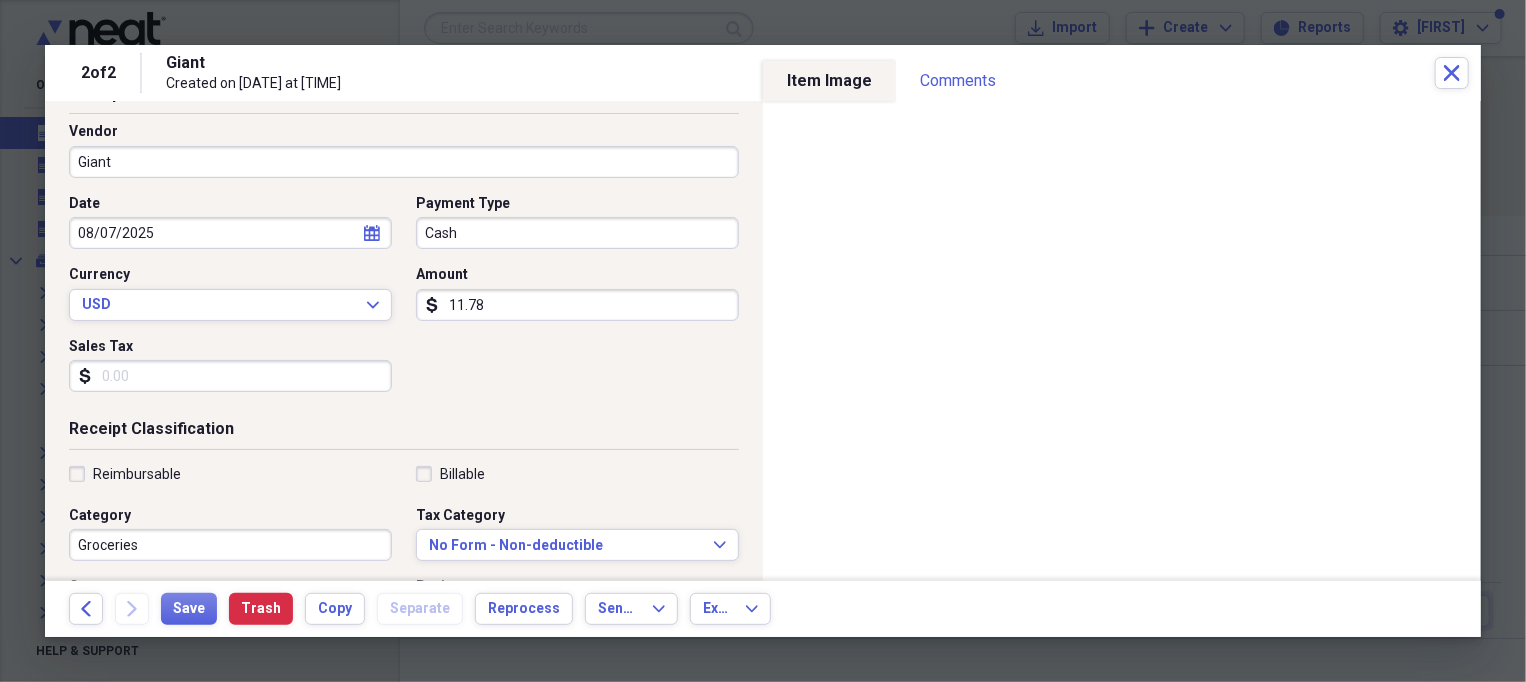 scroll, scrollTop: 250, scrollLeft: 0, axis: vertical 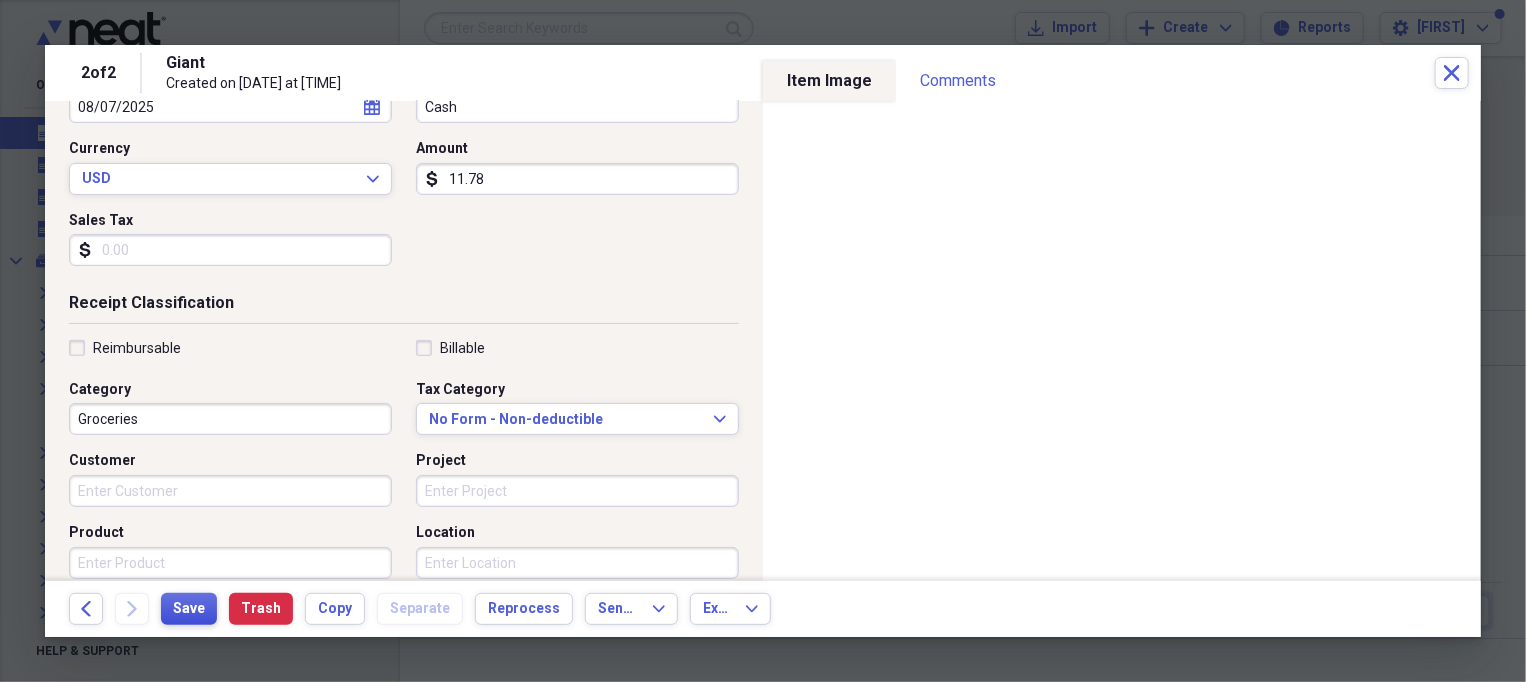 type on "11.78" 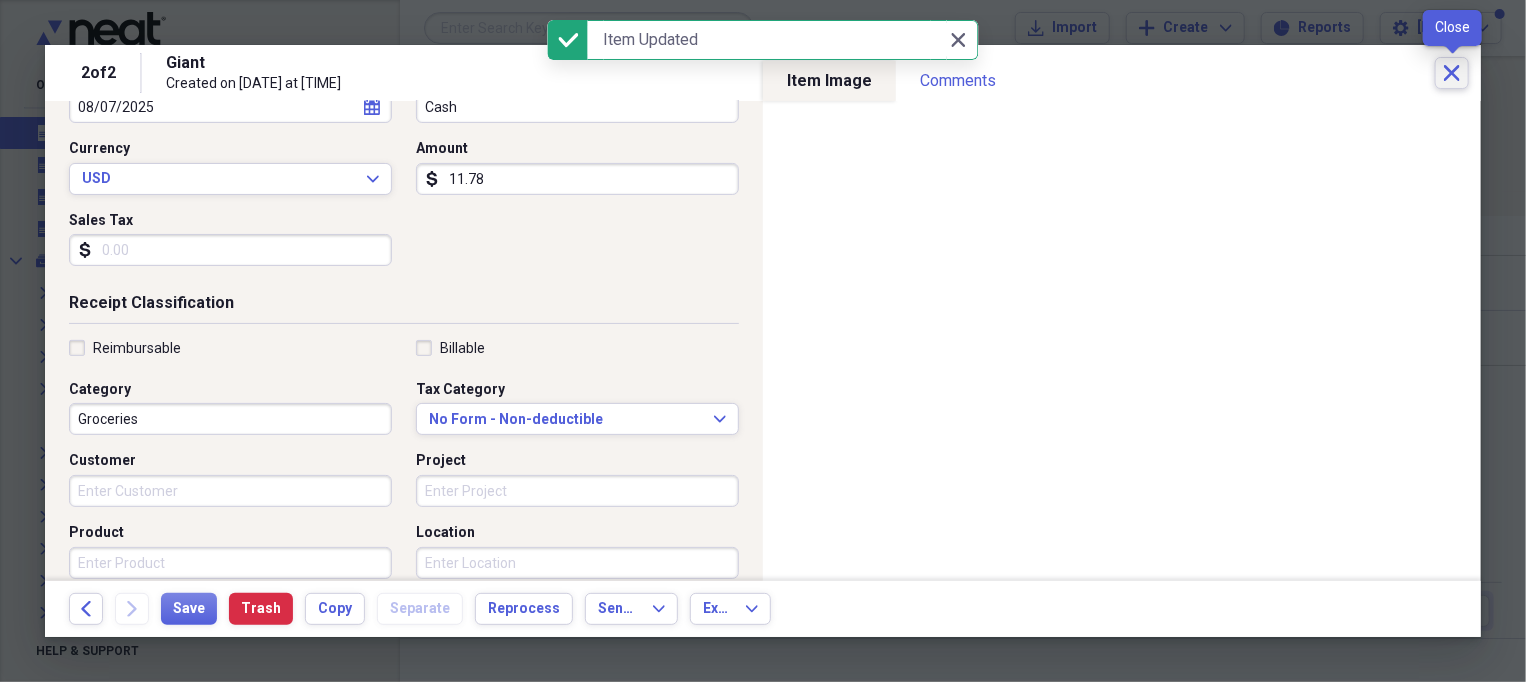 click on "Close" at bounding box center (1452, 73) 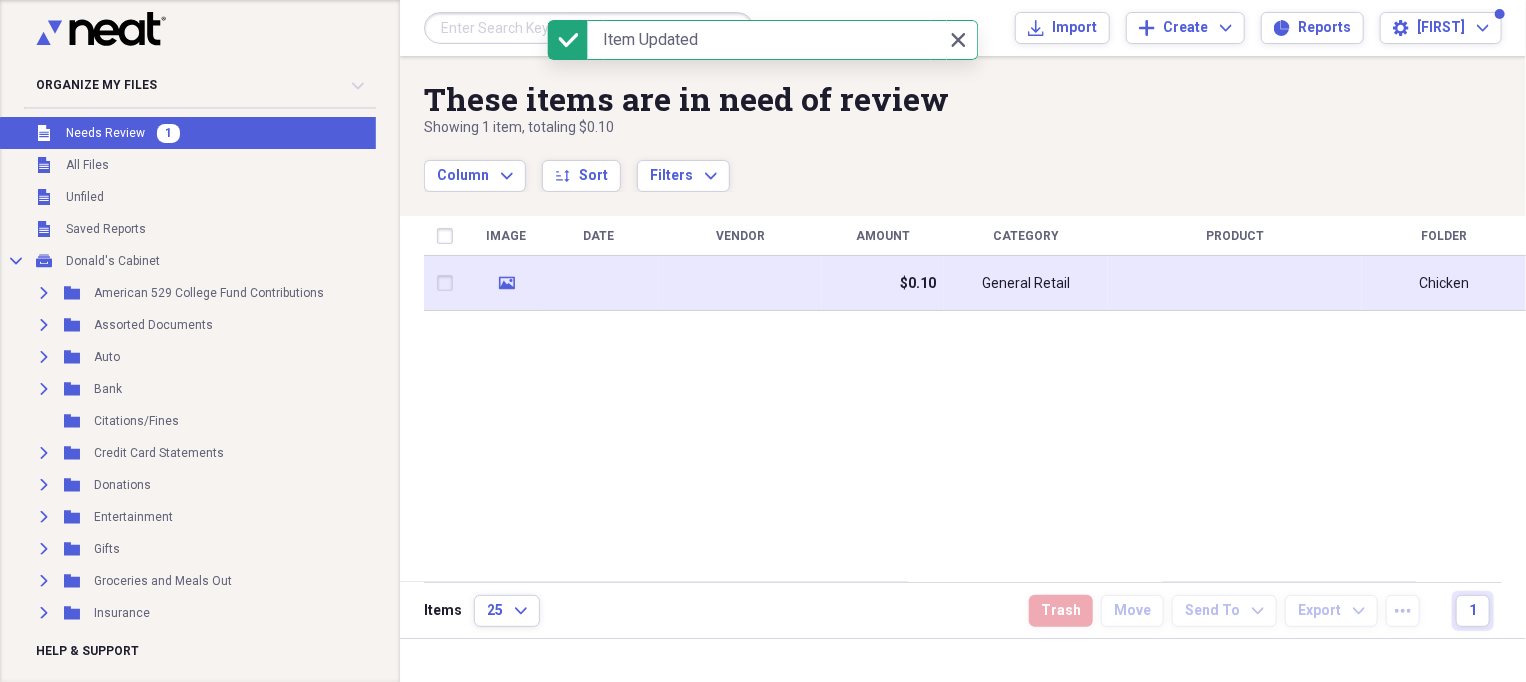 click on "General Retail" at bounding box center [1026, 284] 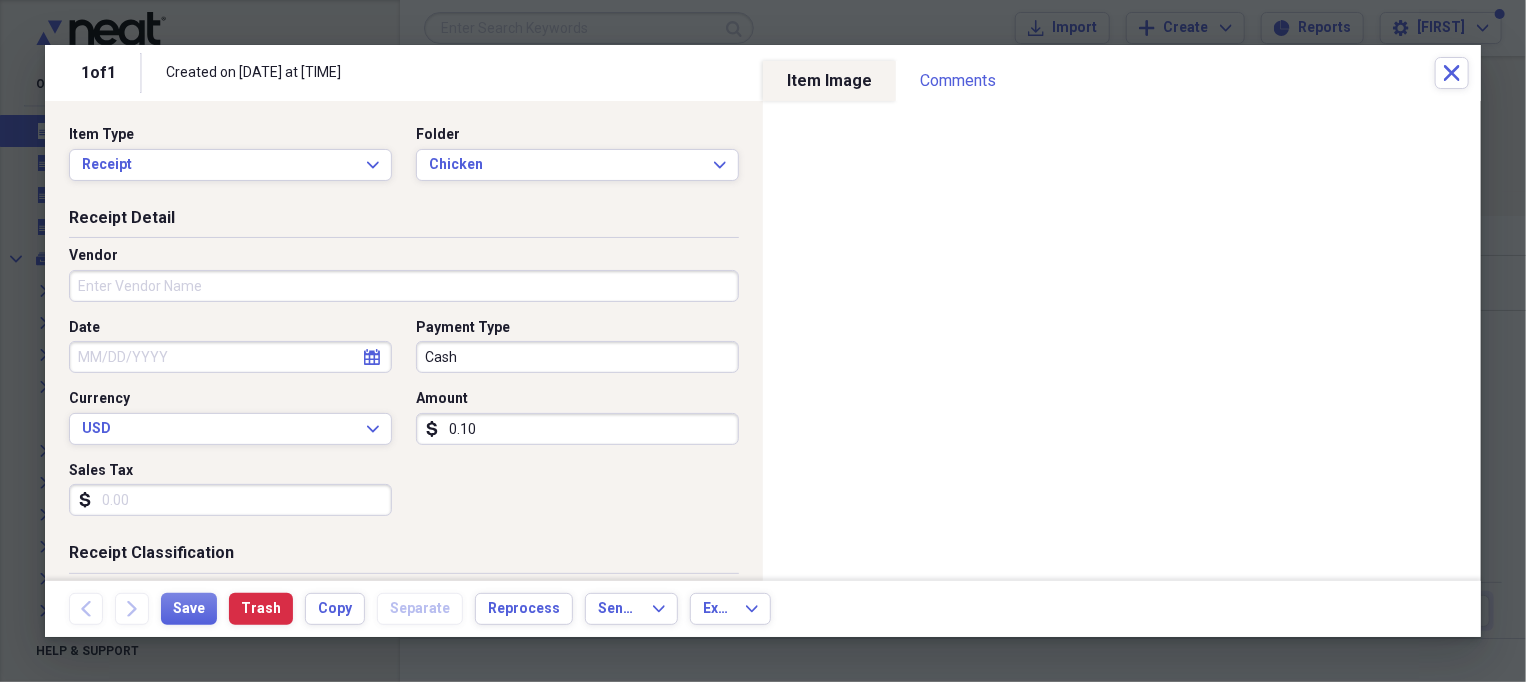 click on "Vendor" at bounding box center (404, 286) 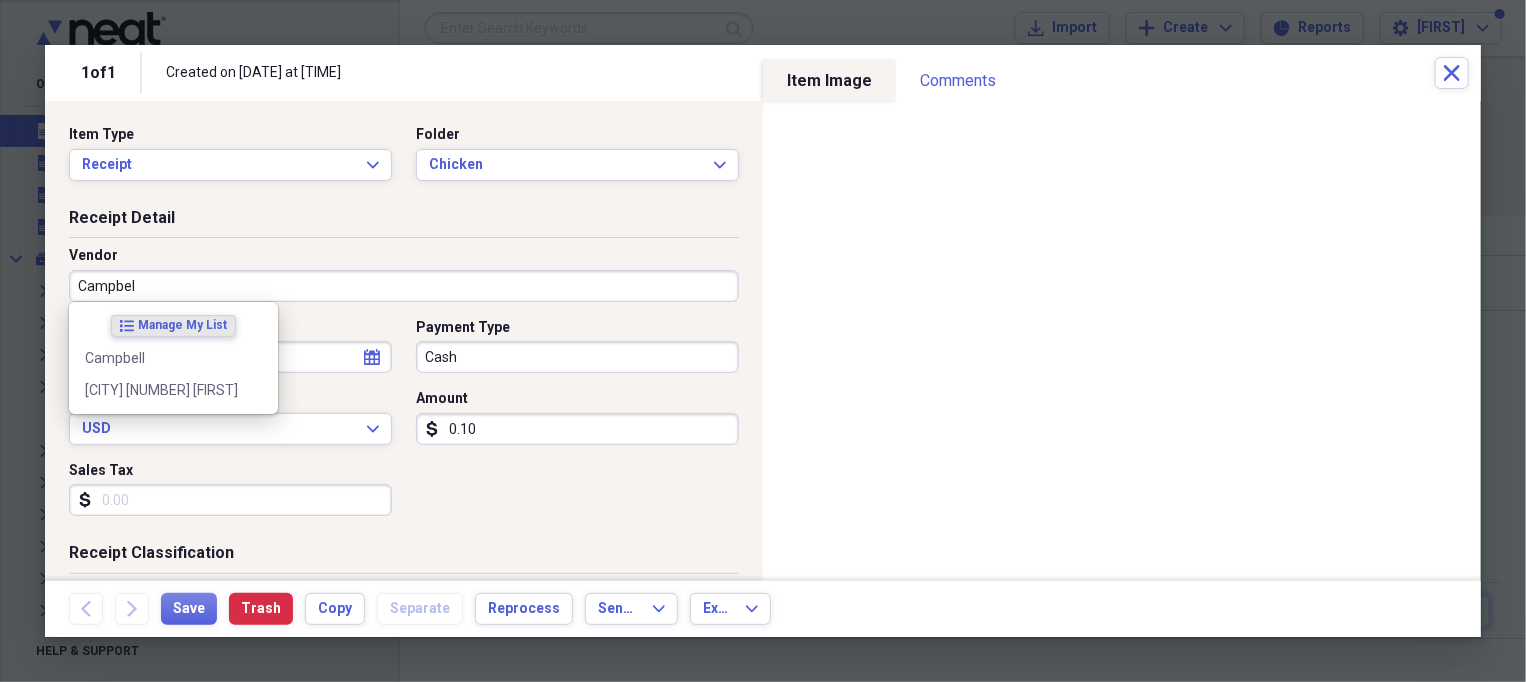 type on "Campbell" 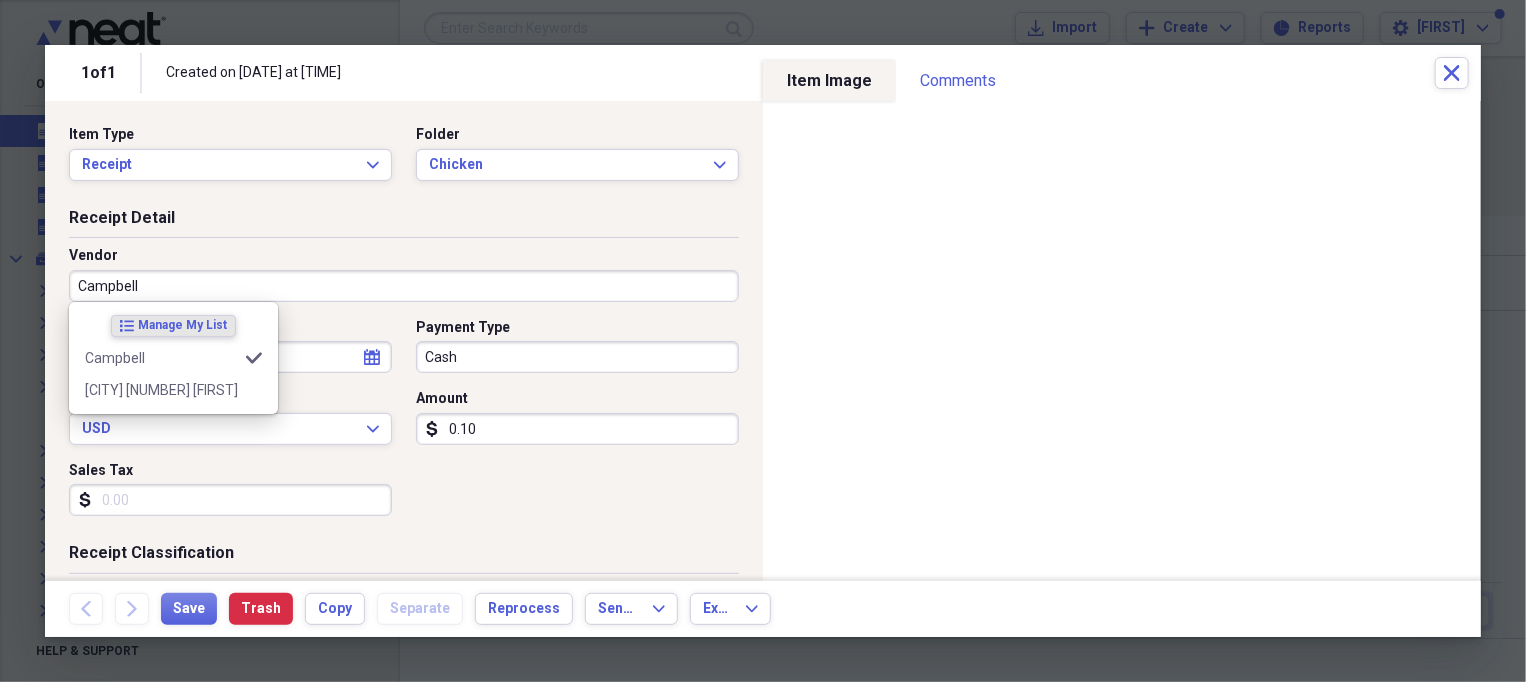 type on "HOA Special Assessment" 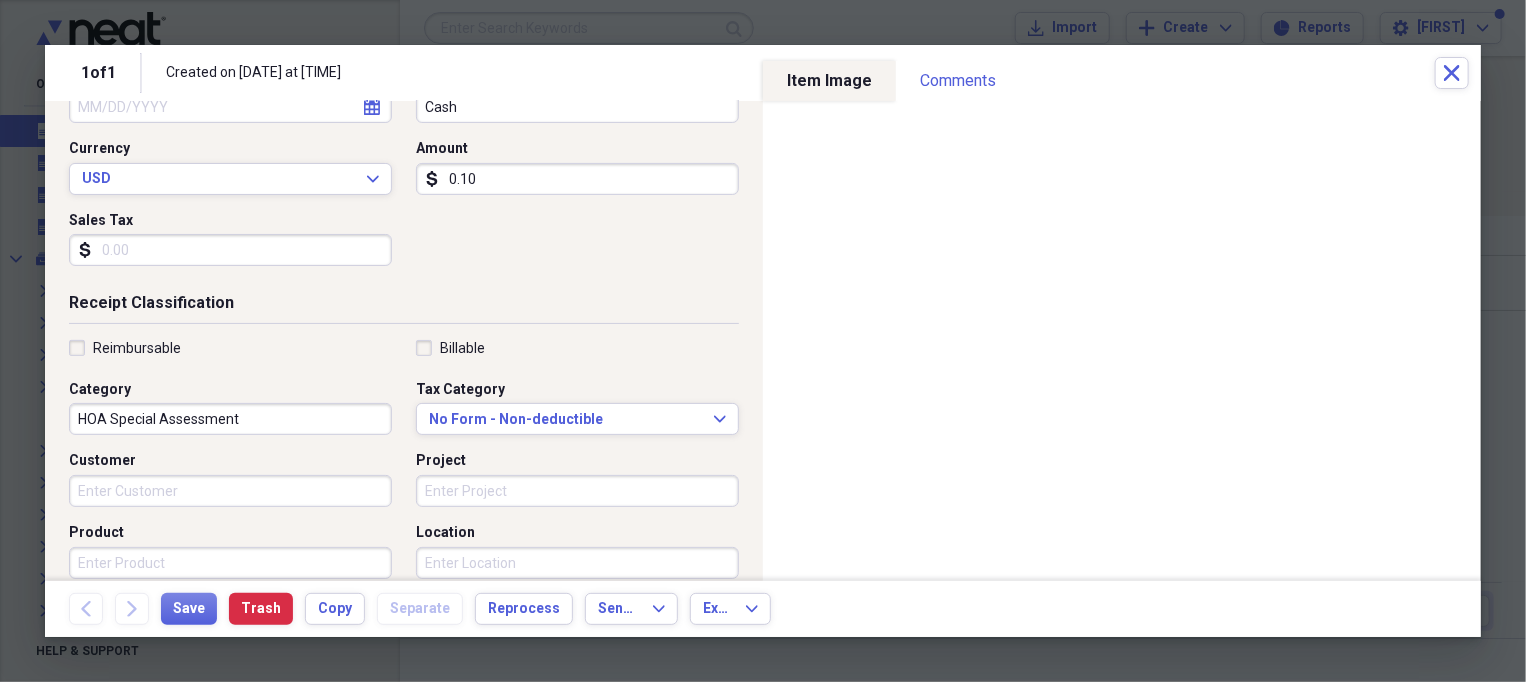 scroll, scrollTop: 0, scrollLeft: 0, axis: both 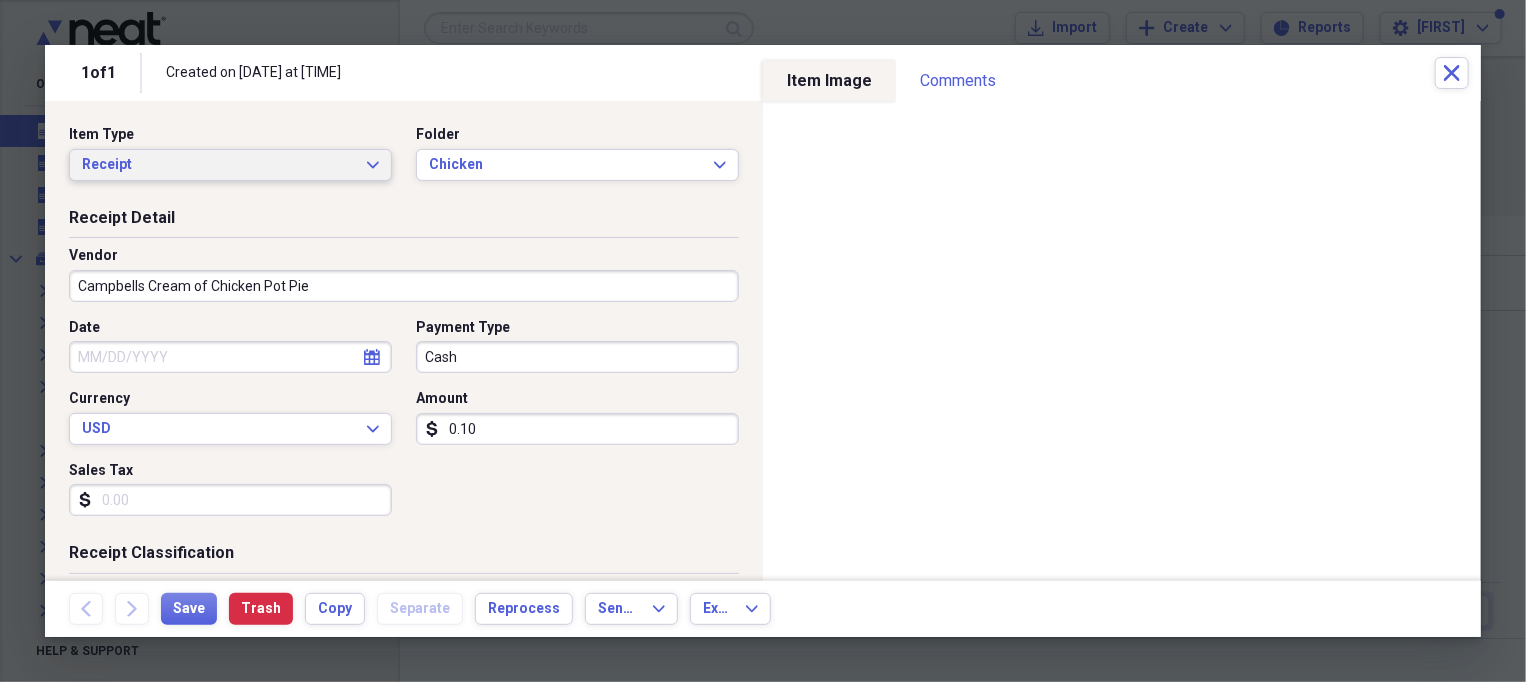 type on "Campbells Cream of Chicken Pot Pie" 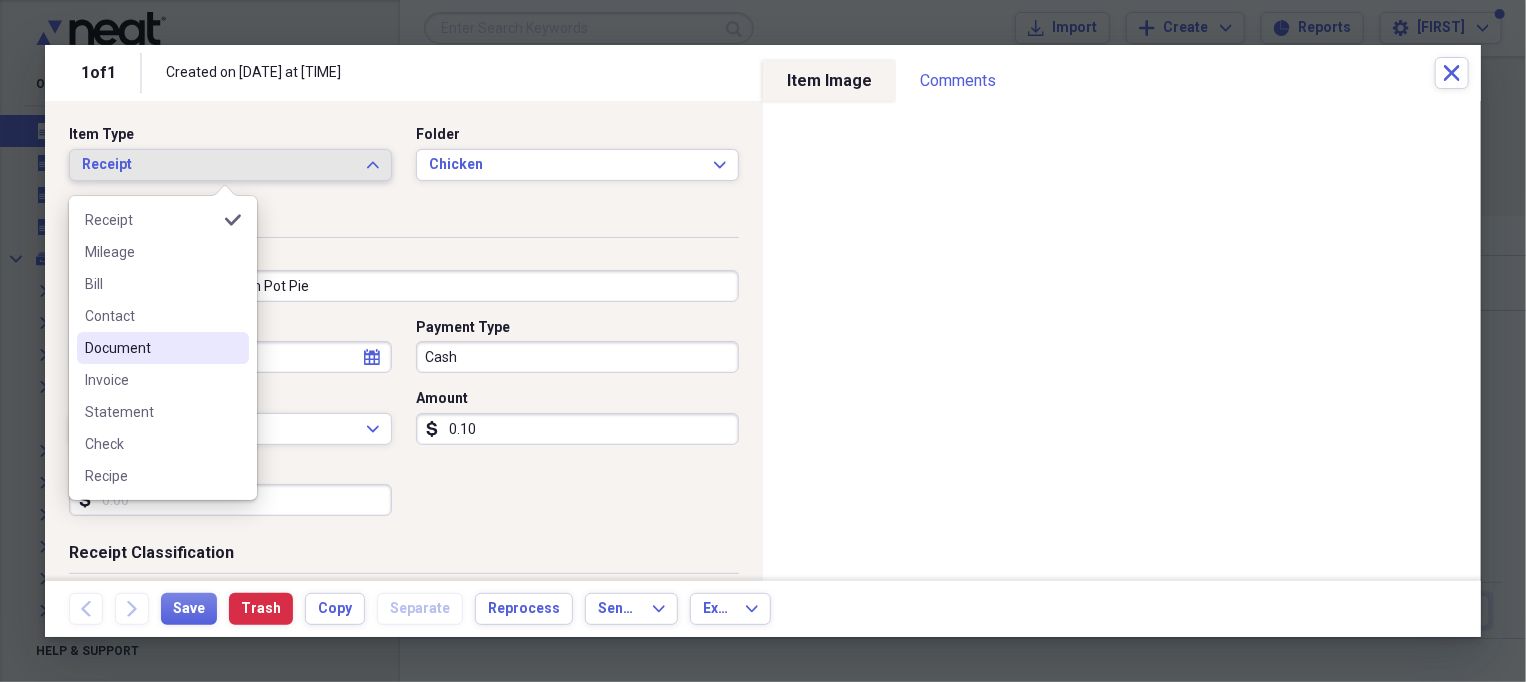 click on "Document" at bounding box center (151, 348) 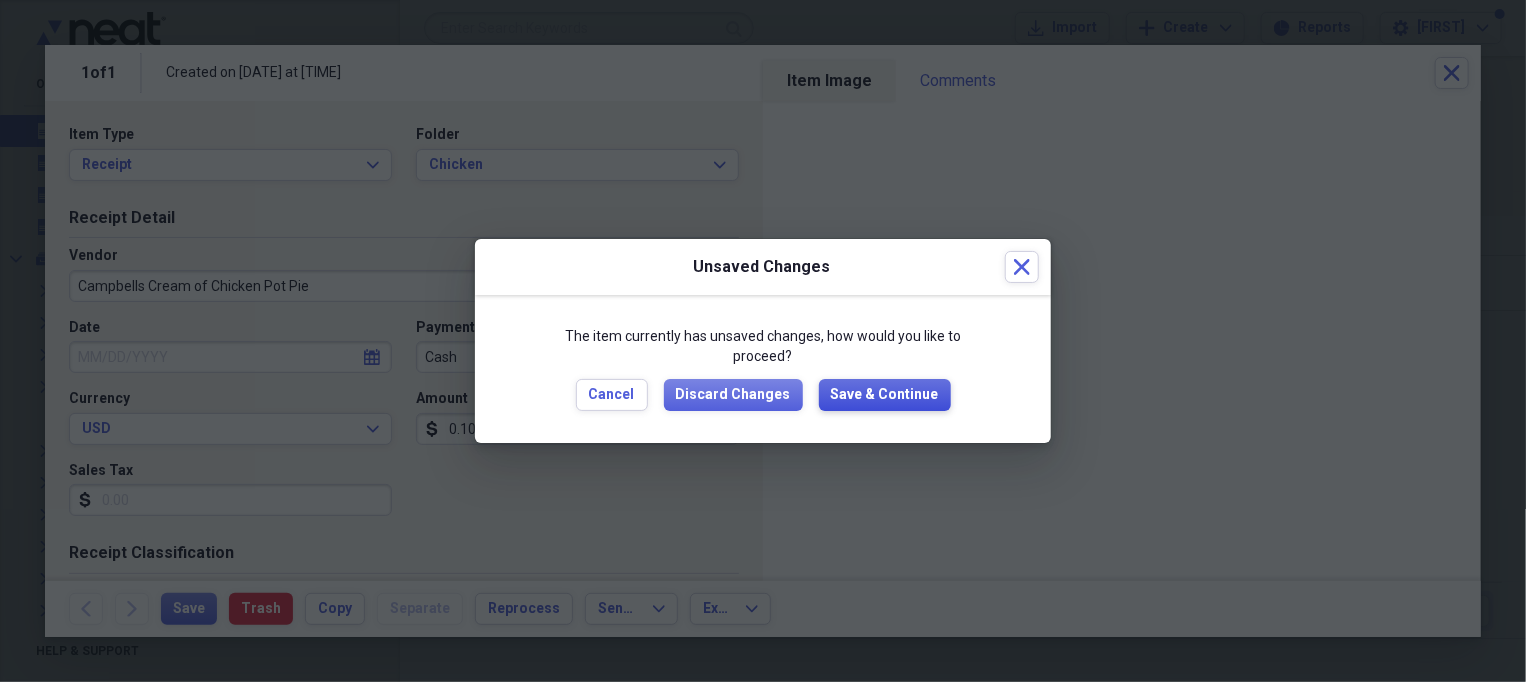 click on "Save & Continue" at bounding box center [885, 395] 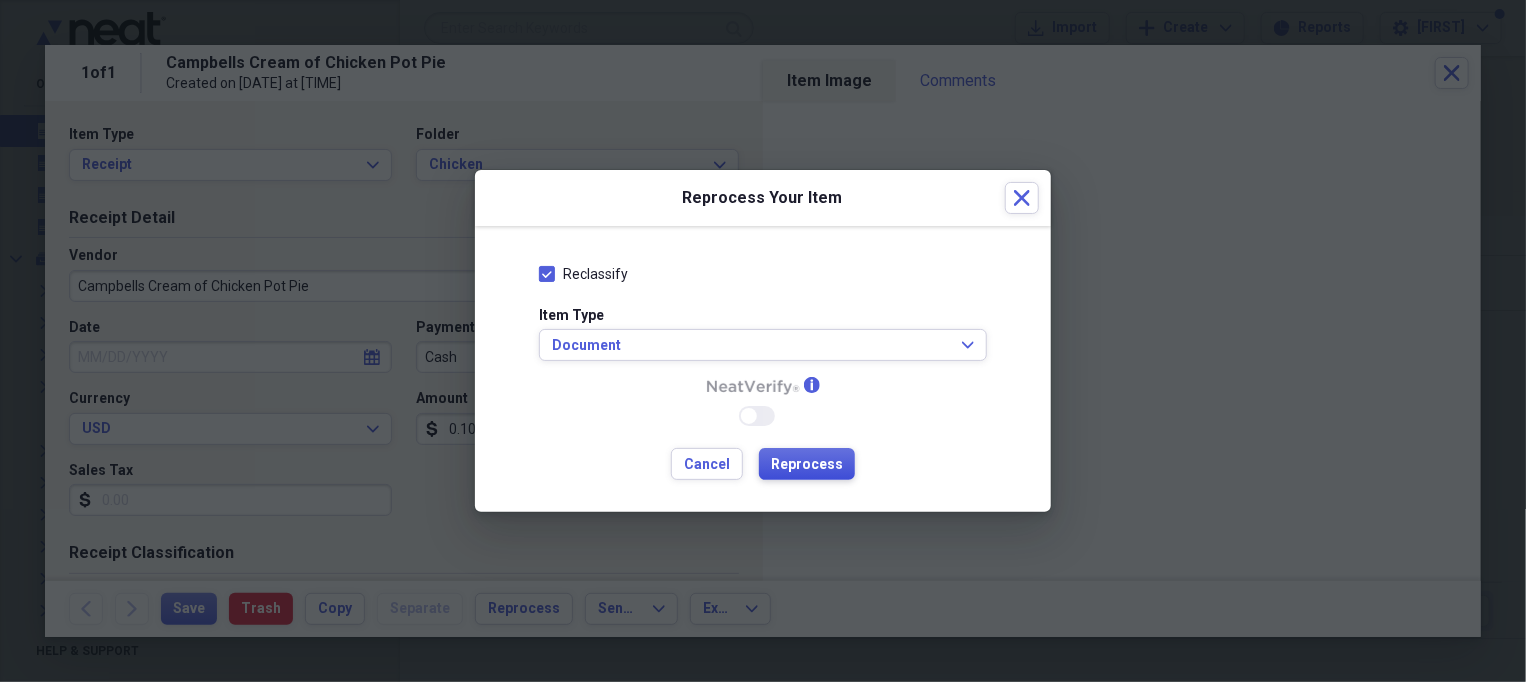 click on "Reprocess" at bounding box center (807, 465) 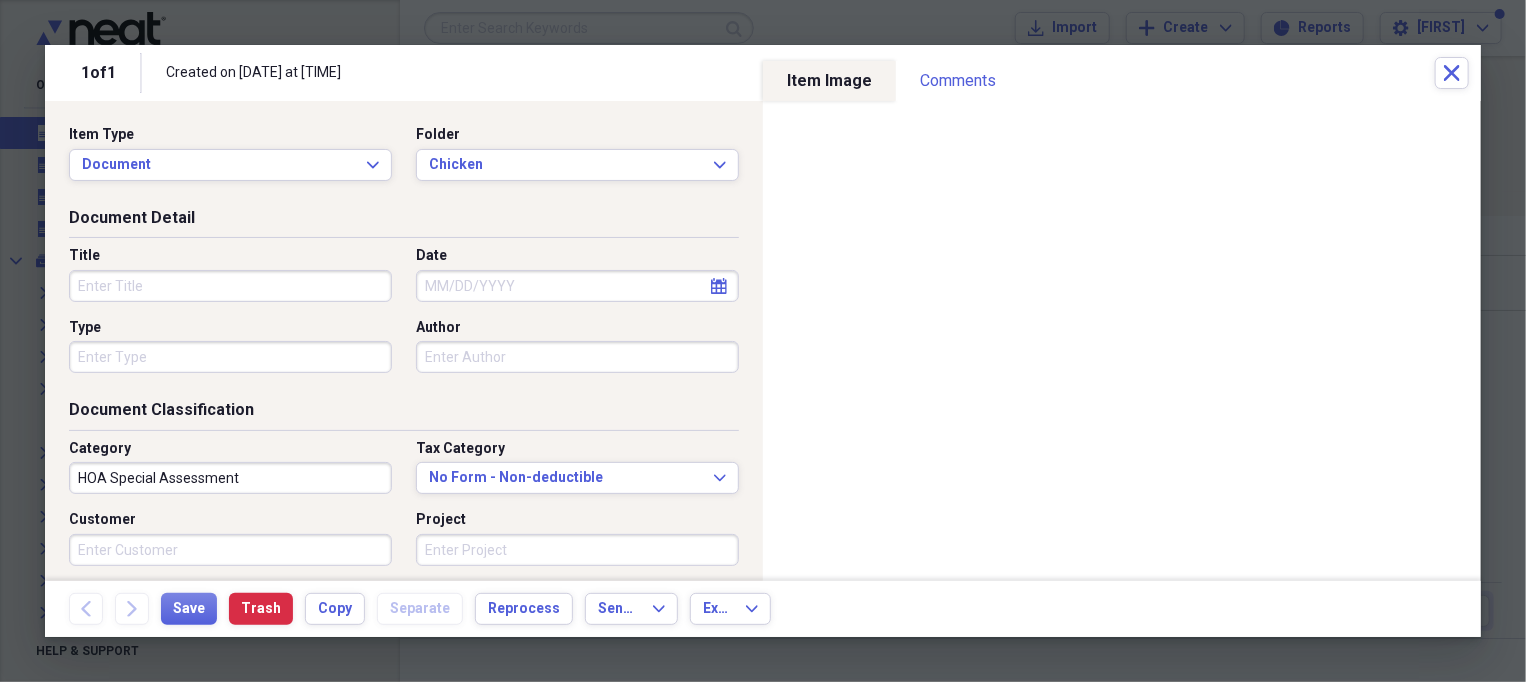 click on "Title" at bounding box center (230, 286) 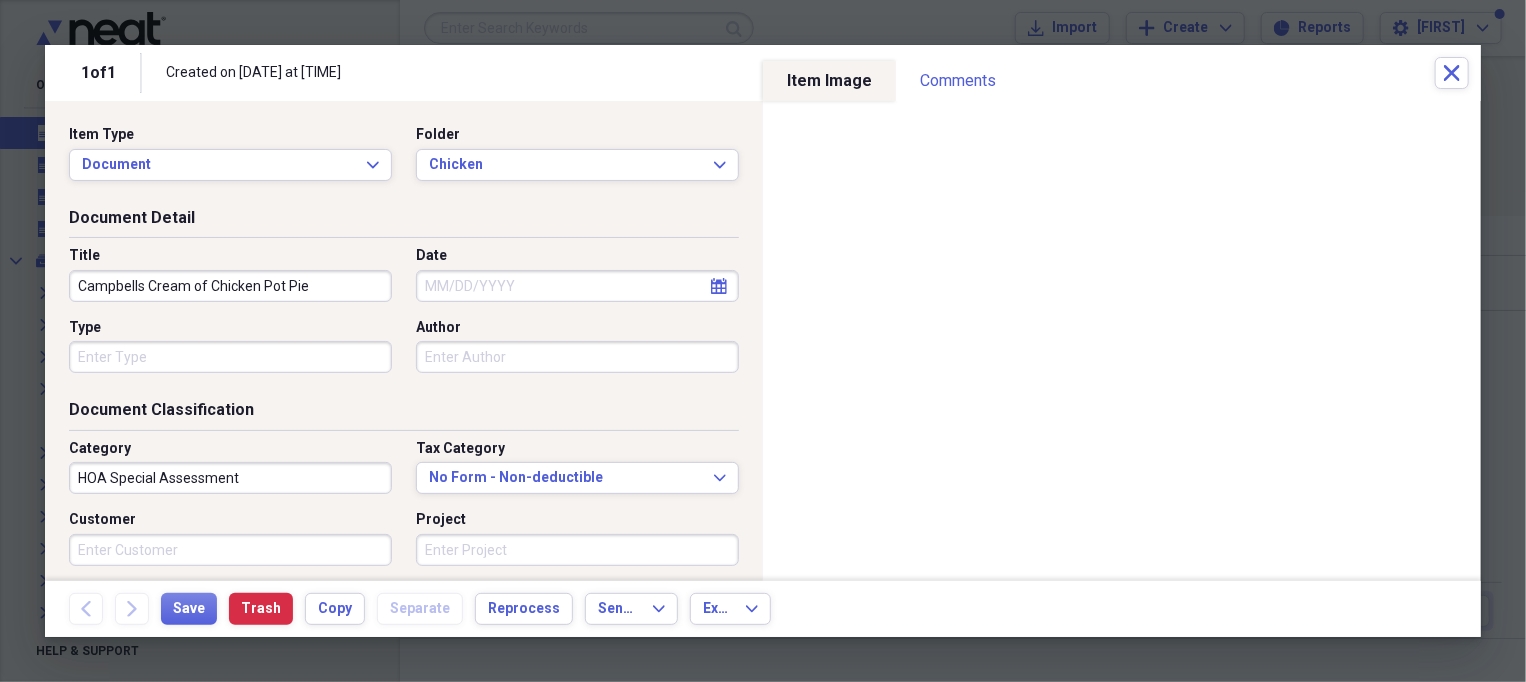 type on "Campbells Cream of Chicken Pot Pie" 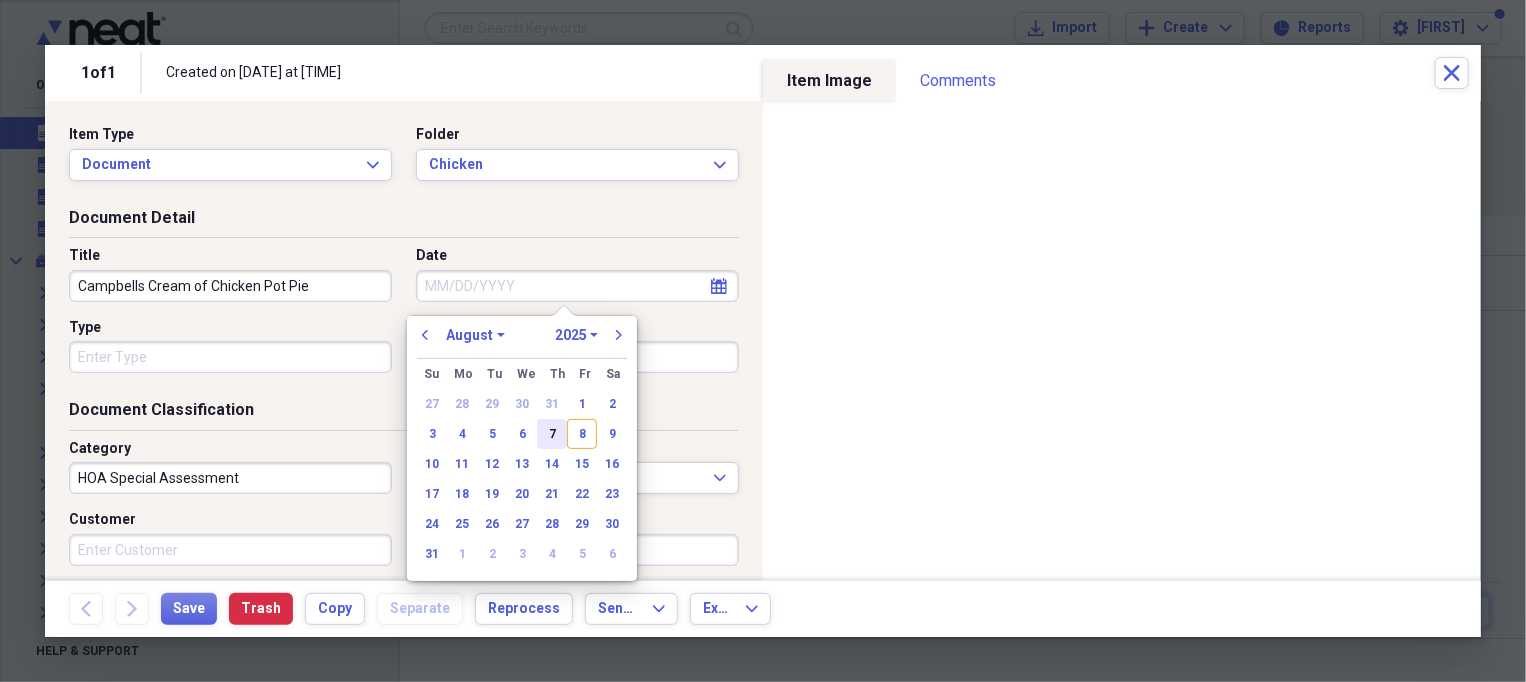 click on "7" at bounding box center (552, 434) 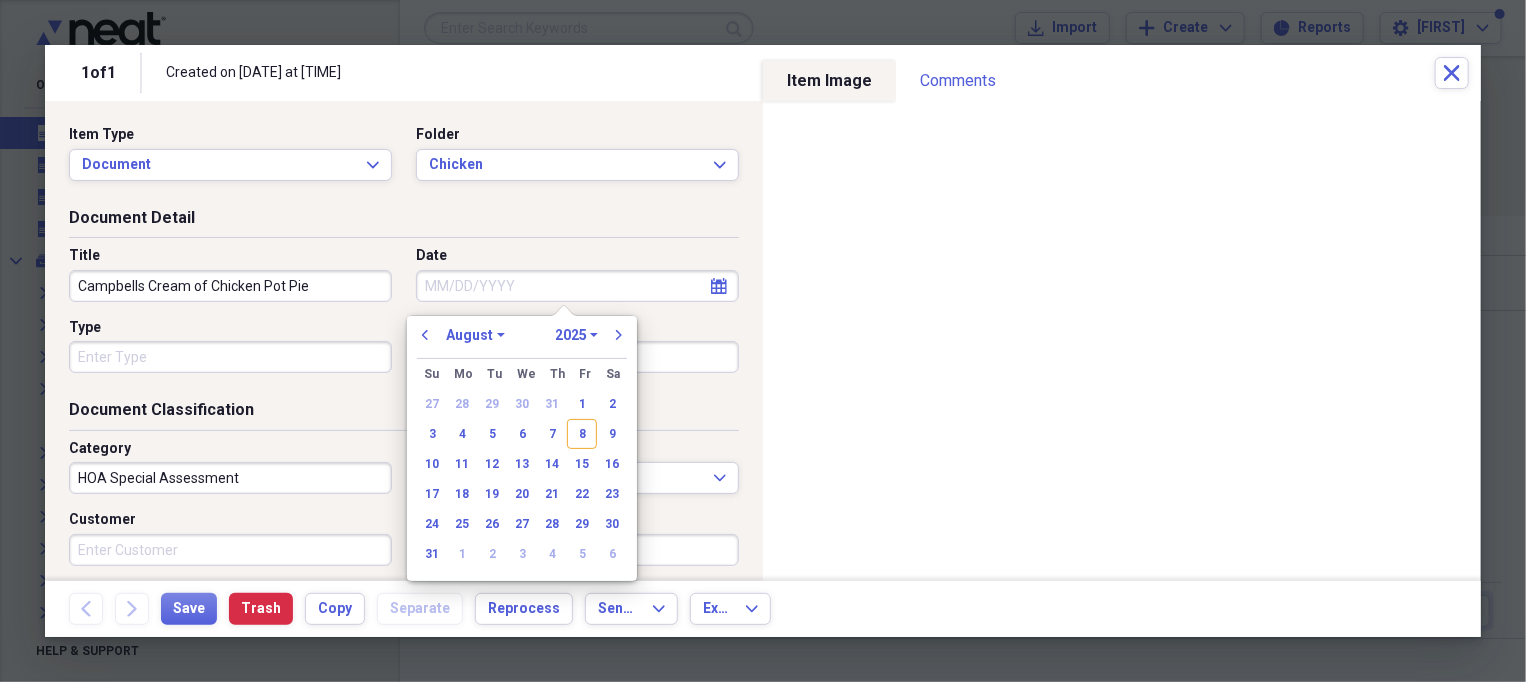 type on "08/07/2025" 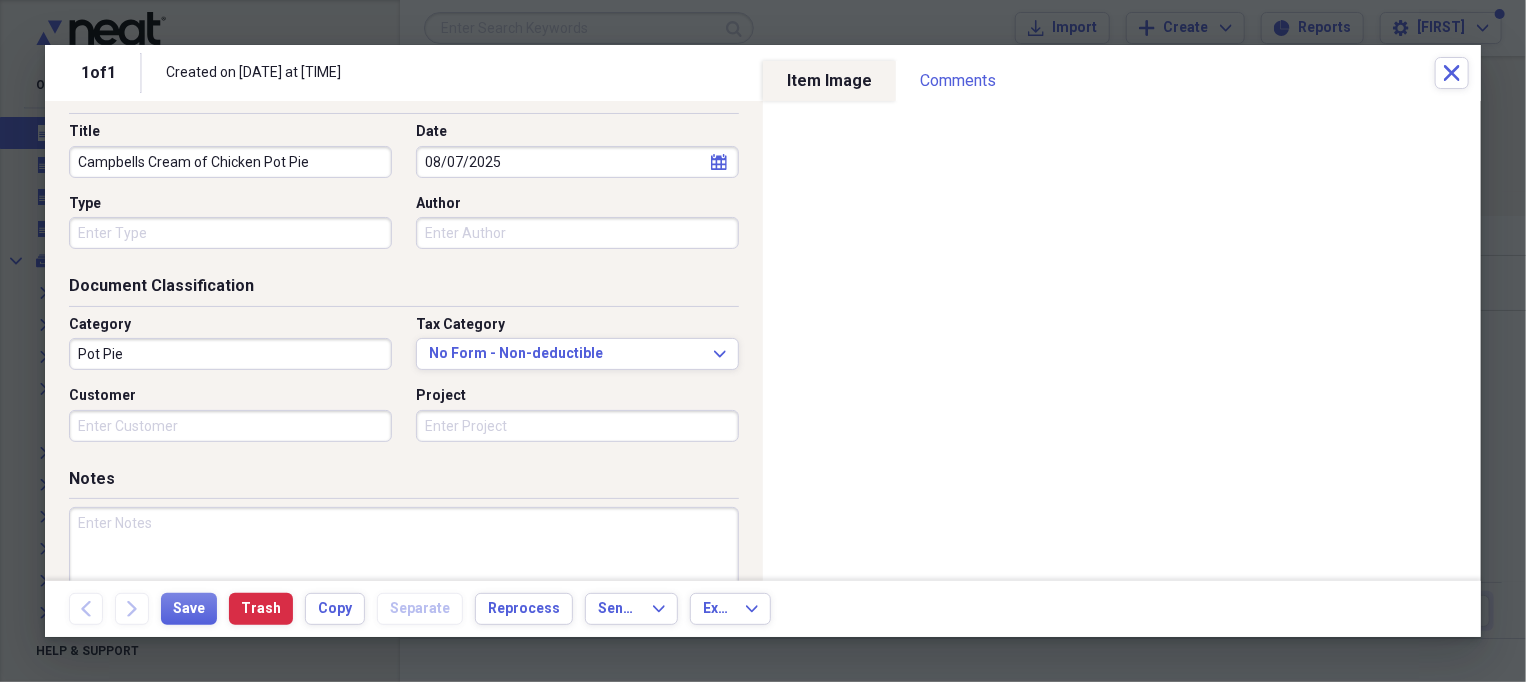 scroll, scrollTop: 254, scrollLeft: 0, axis: vertical 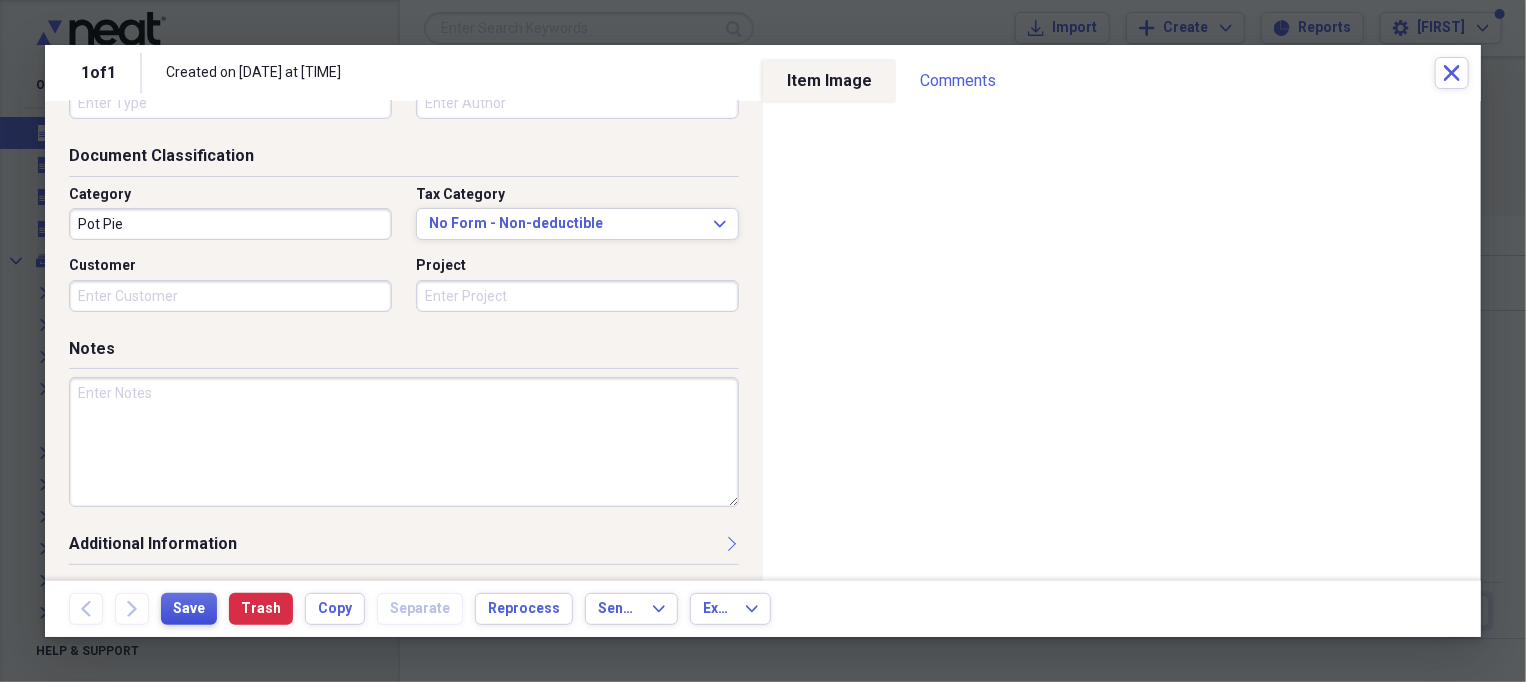 type on "Pot Pie" 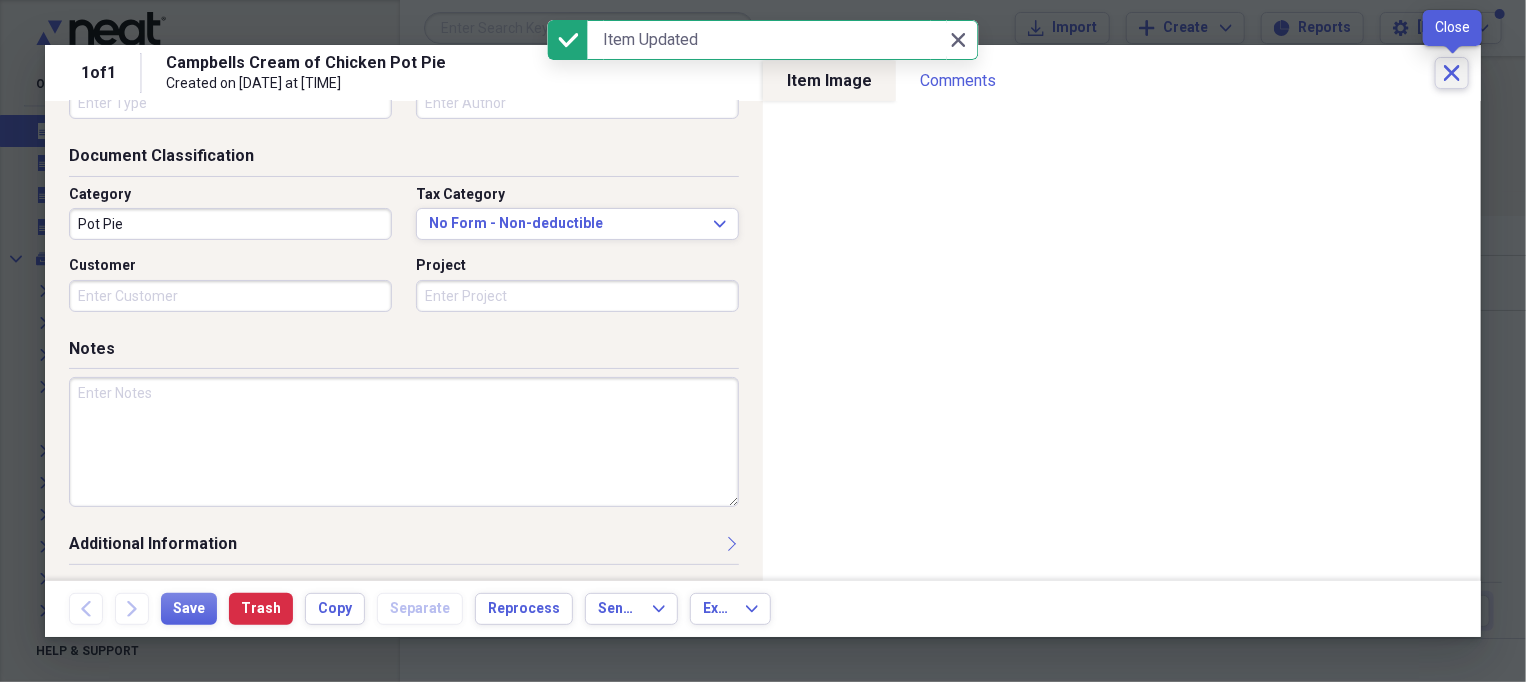 click on "Close" at bounding box center (1452, 73) 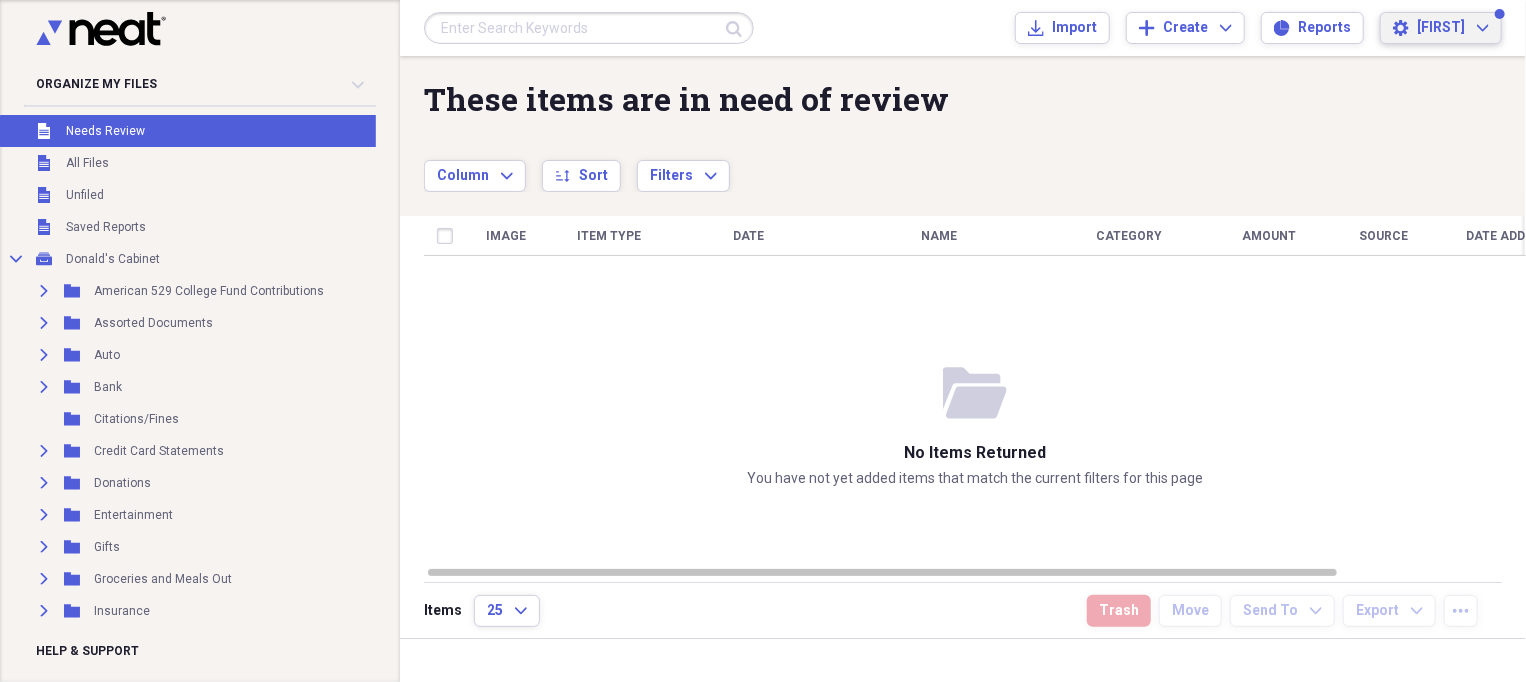 click on "Settings [FIRST] Expand" at bounding box center [1441, 28] 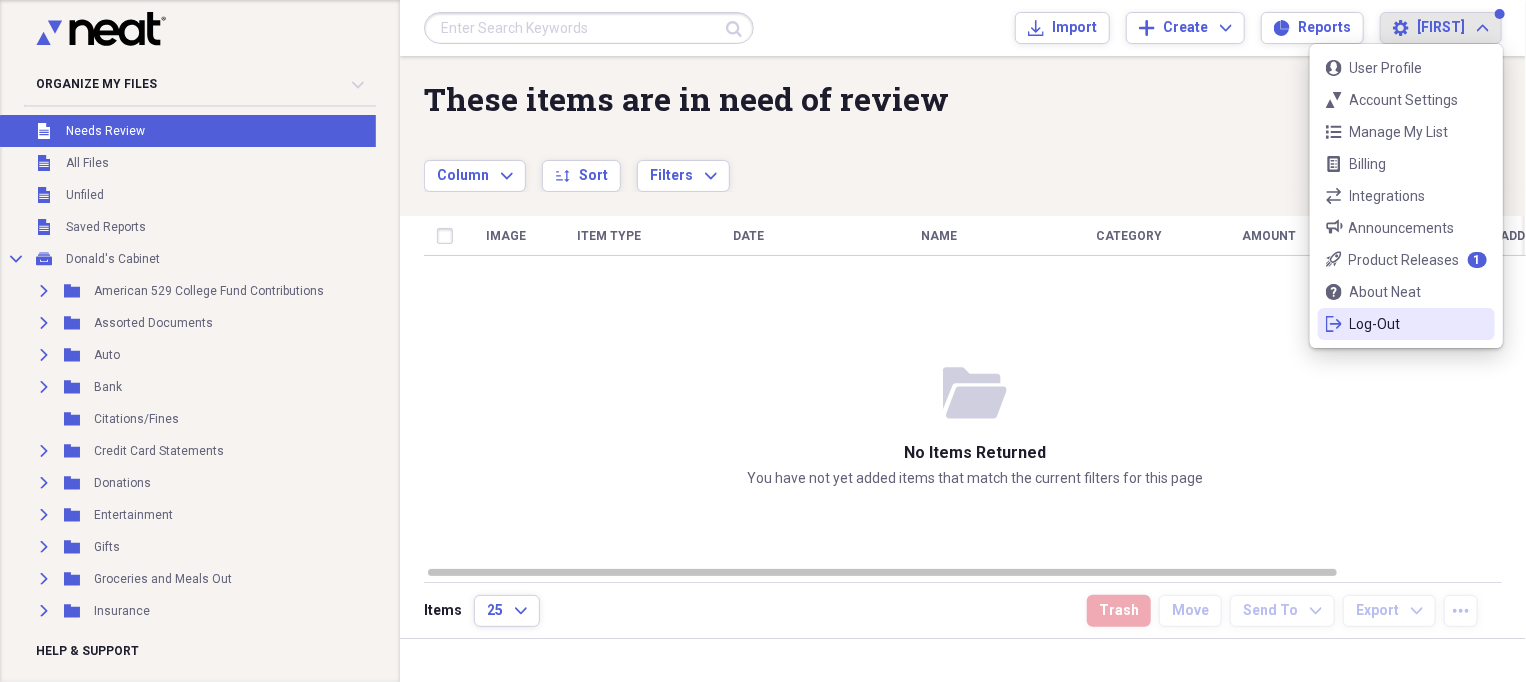 click on "Log-Out" at bounding box center (1406, 324) 